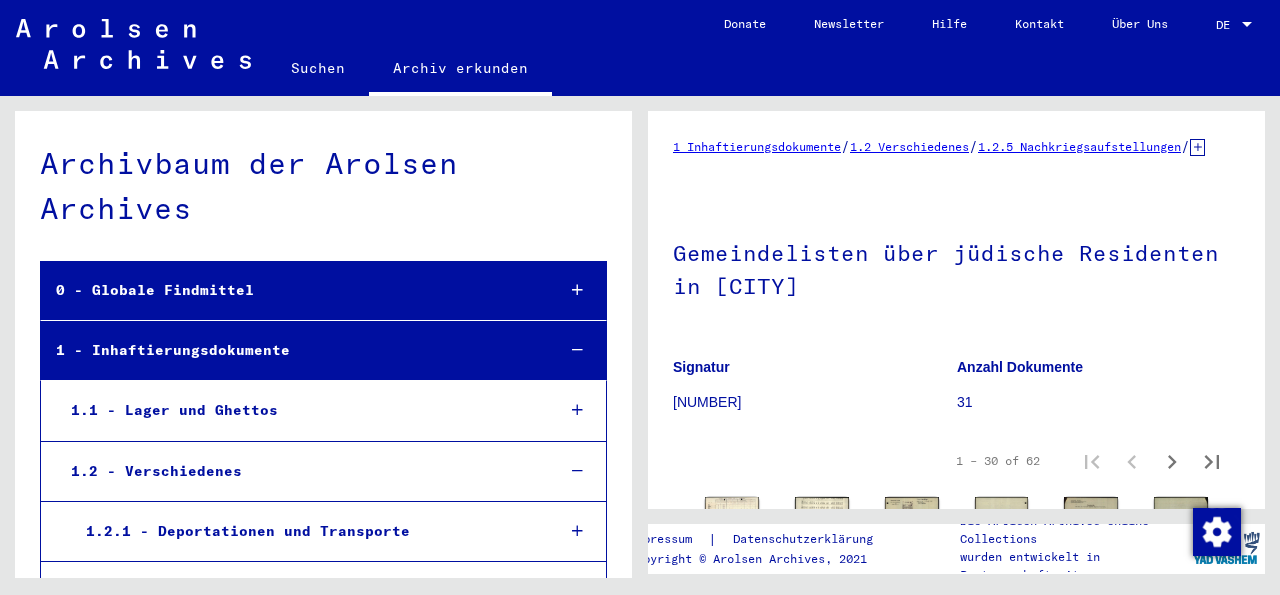 scroll, scrollTop: 0, scrollLeft: 0, axis: both 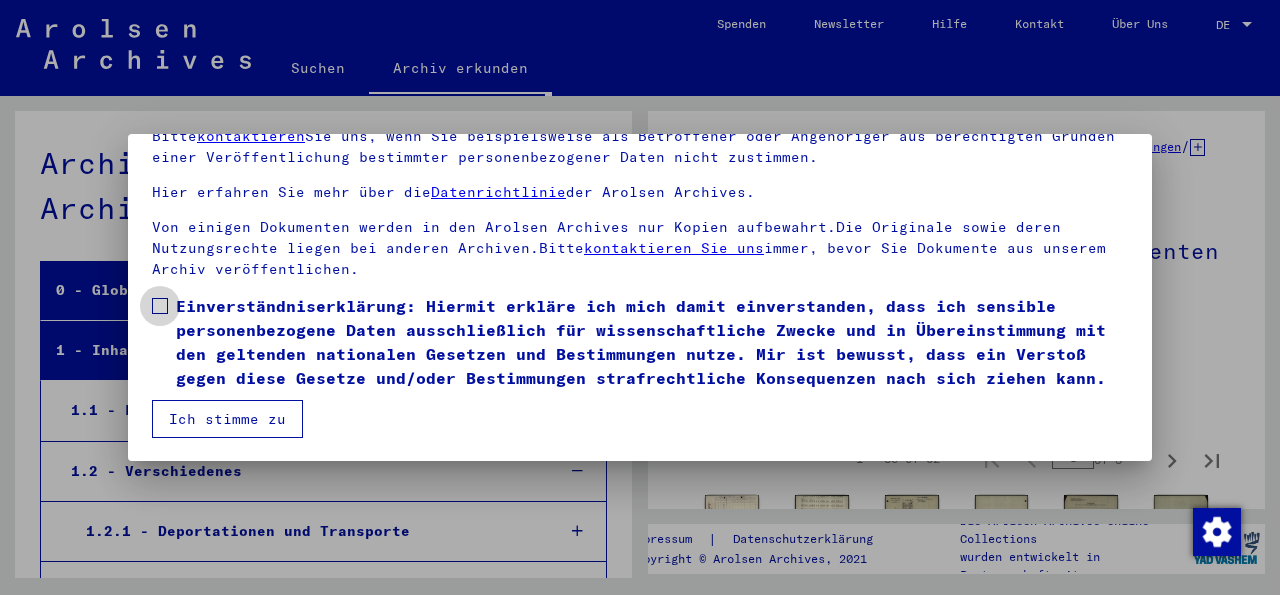 click at bounding box center [160, 306] 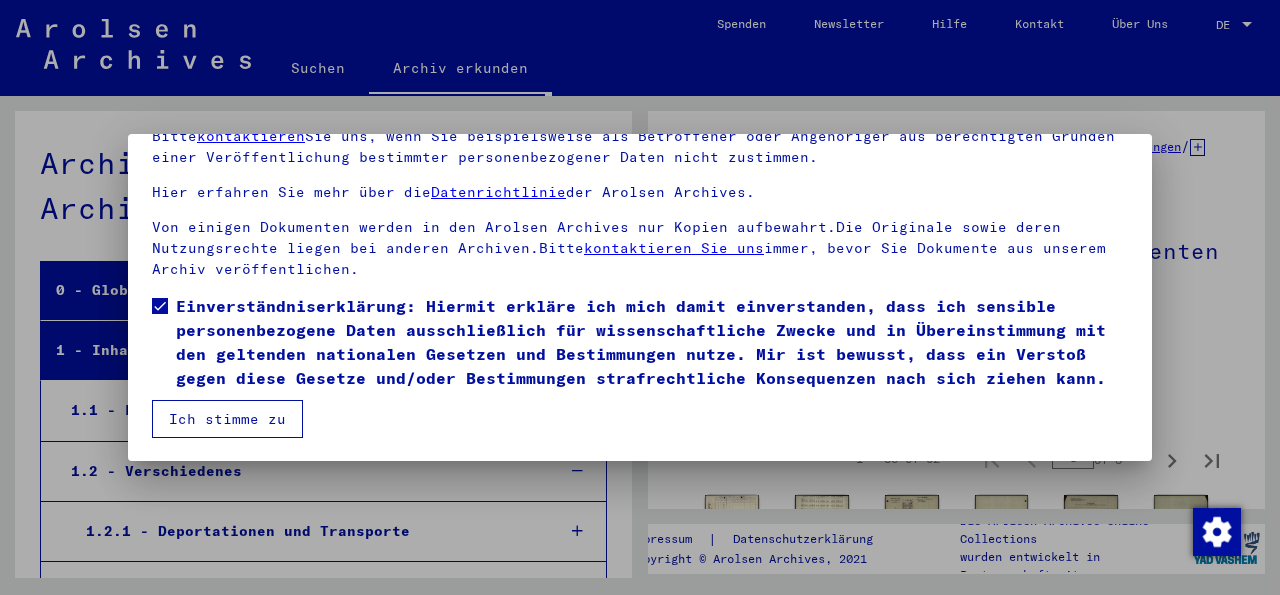 click on "Ich stimme zu" at bounding box center [227, 419] 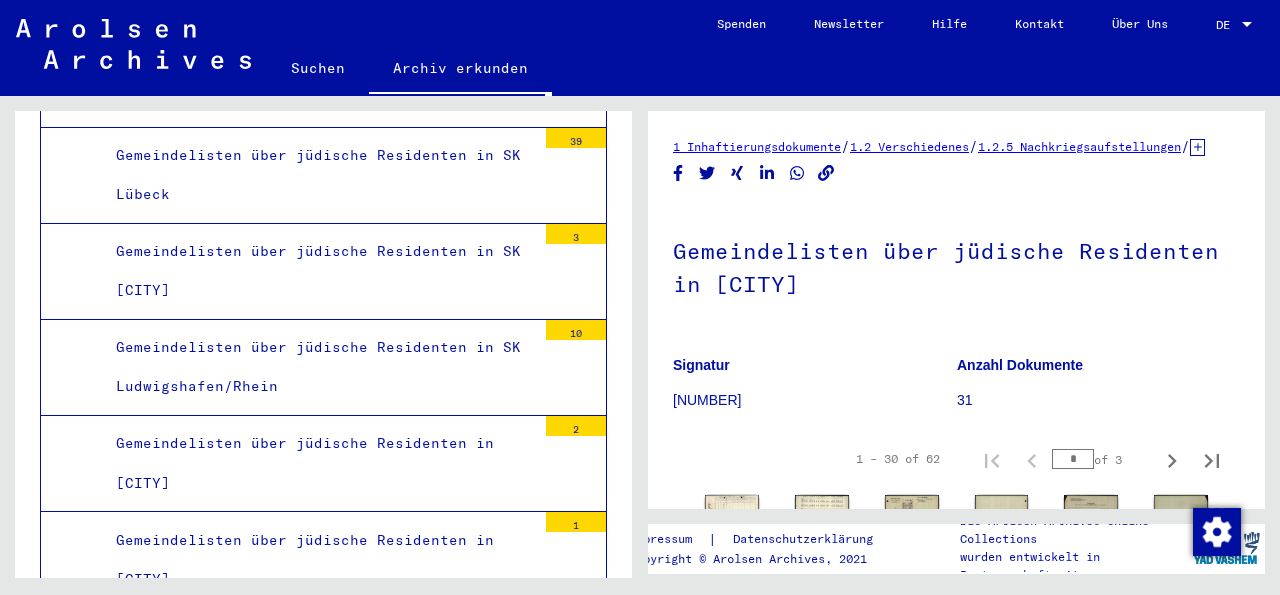scroll, scrollTop: 28094, scrollLeft: 0, axis: vertical 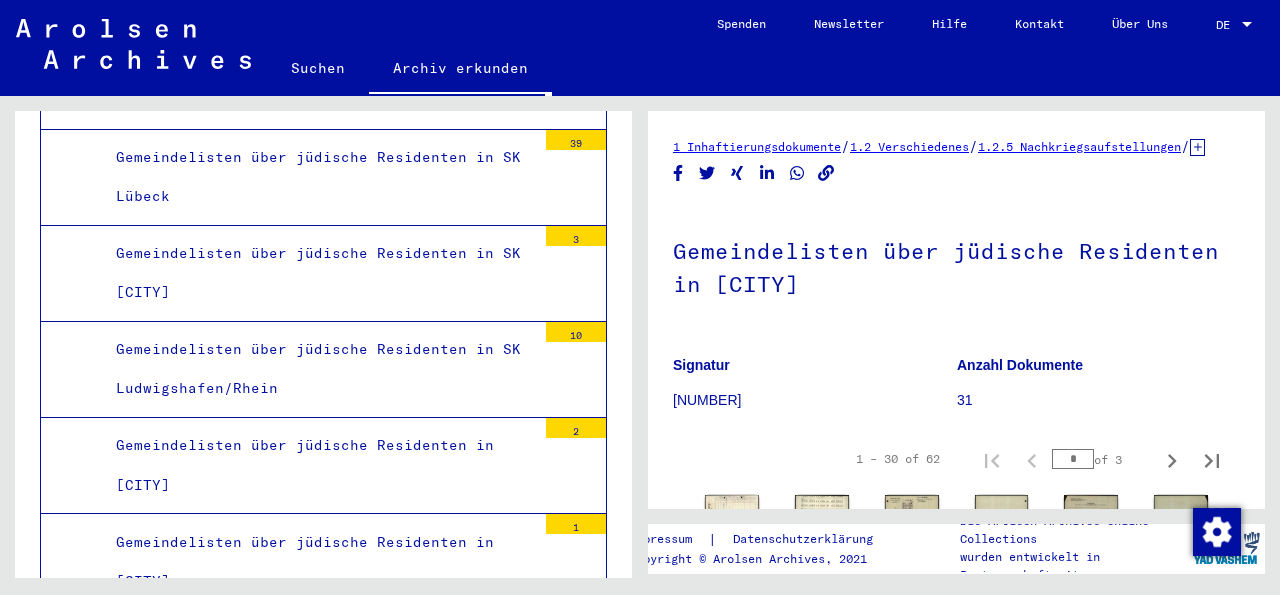click on "Gemeindelisten über jüdische Residenten in [CITY]" at bounding box center (318, 3640) 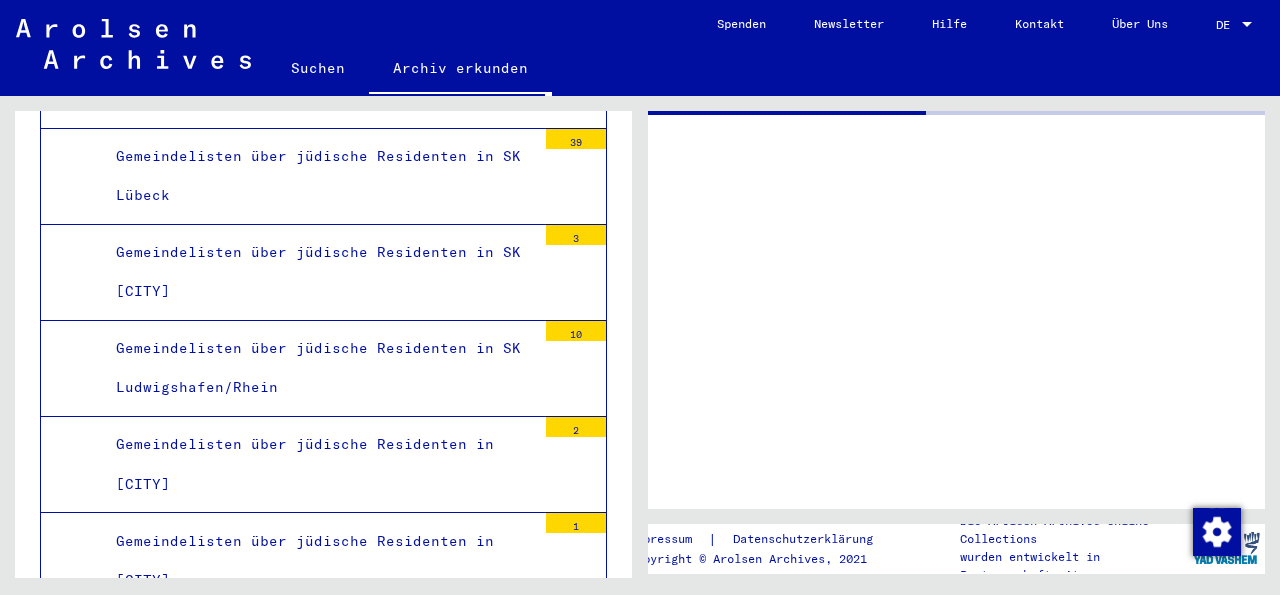 scroll, scrollTop: 28094, scrollLeft: 0, axis: vertical 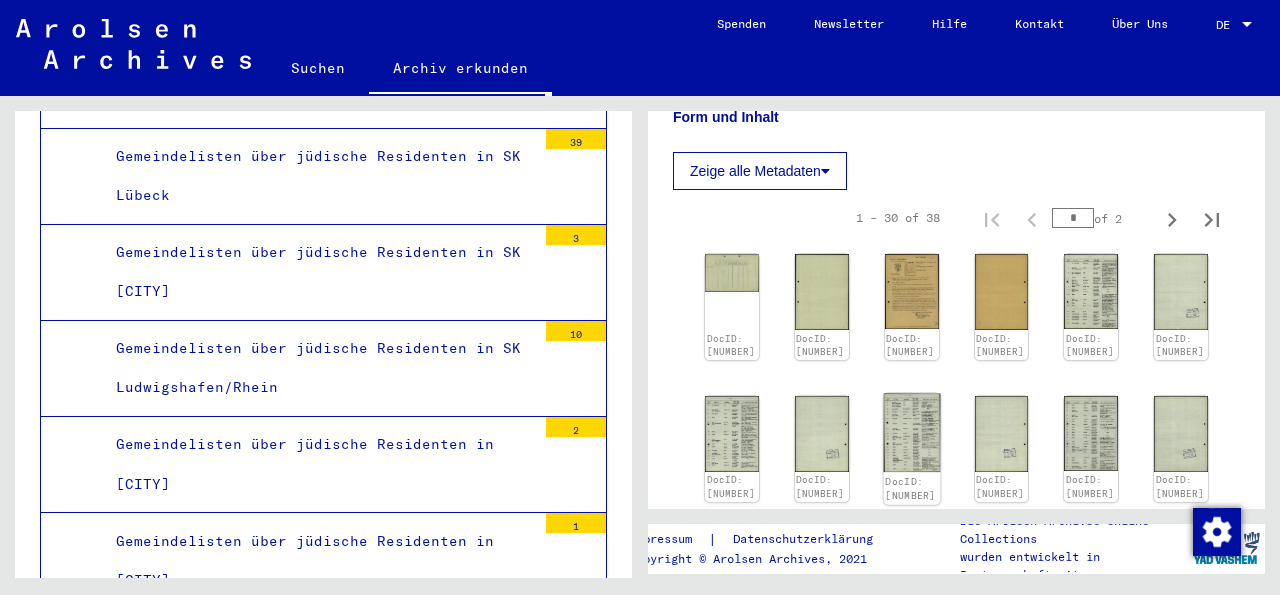 click 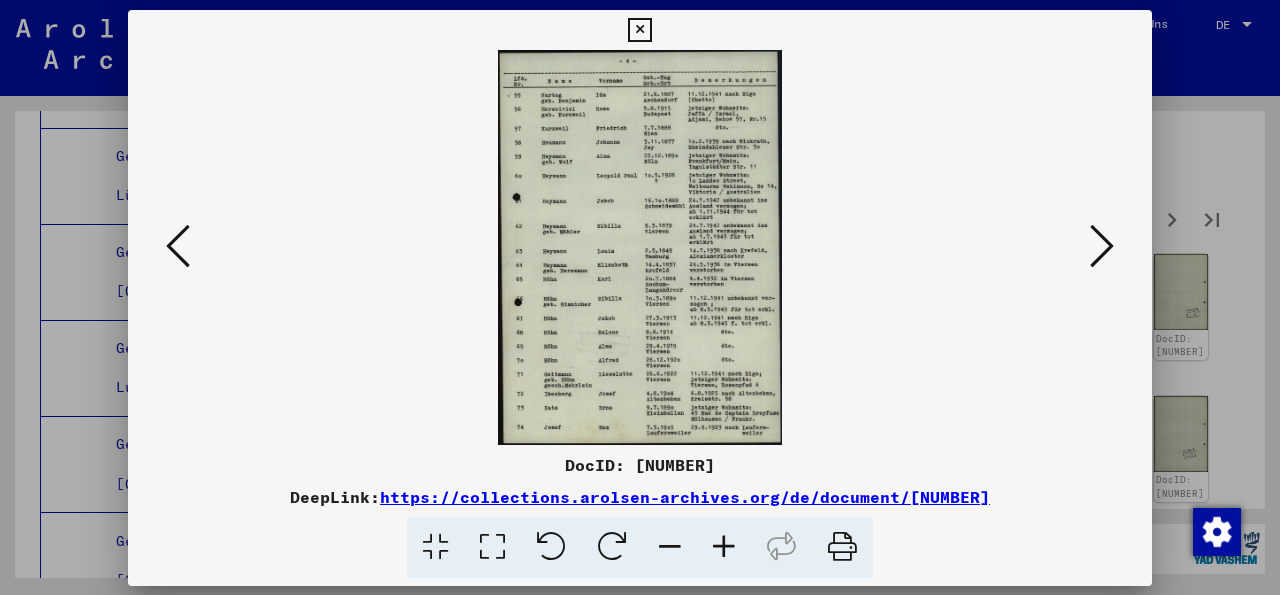 click on "DocID: [NUMBER] DeepLink: https://collections.arolsen-archives.org/de/document/[NUMBER]" at bounding box center (640, 294) 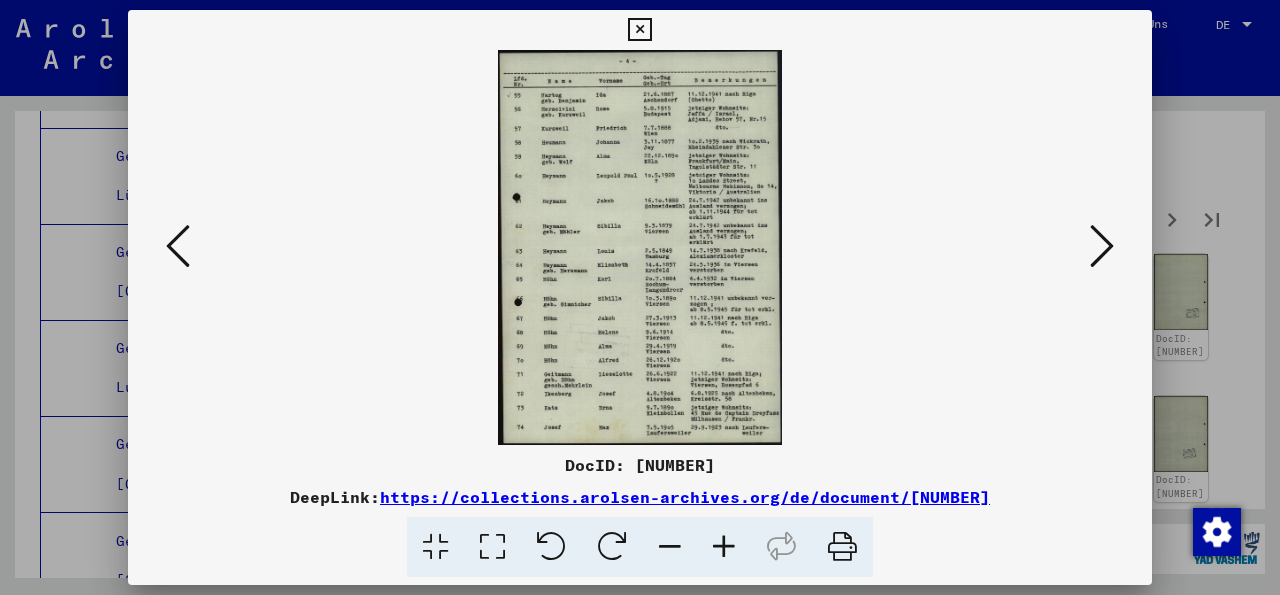 click at bounding box center (178, 246) 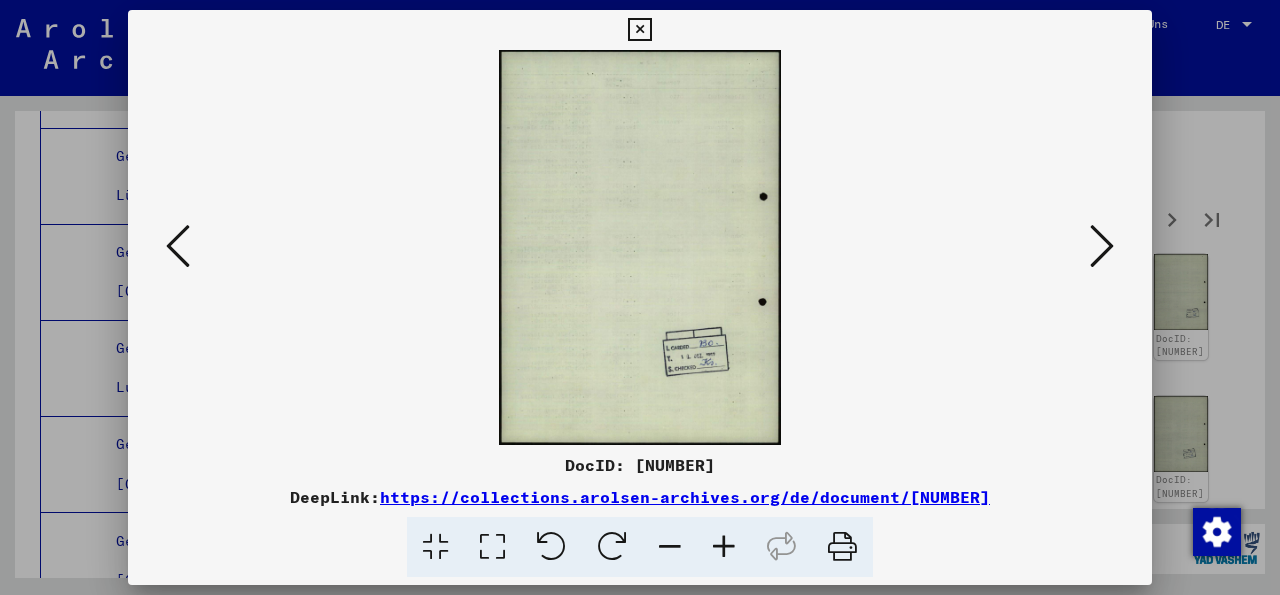 click at bounding box center [178, 246] 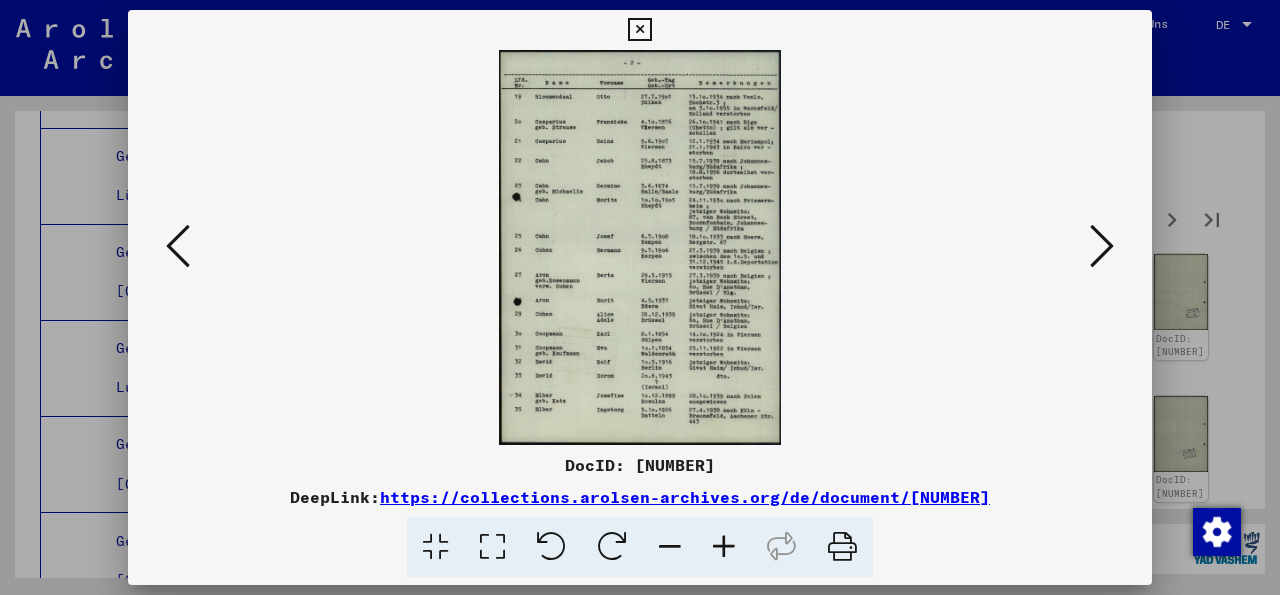 click at bounding box center [1102, 246] 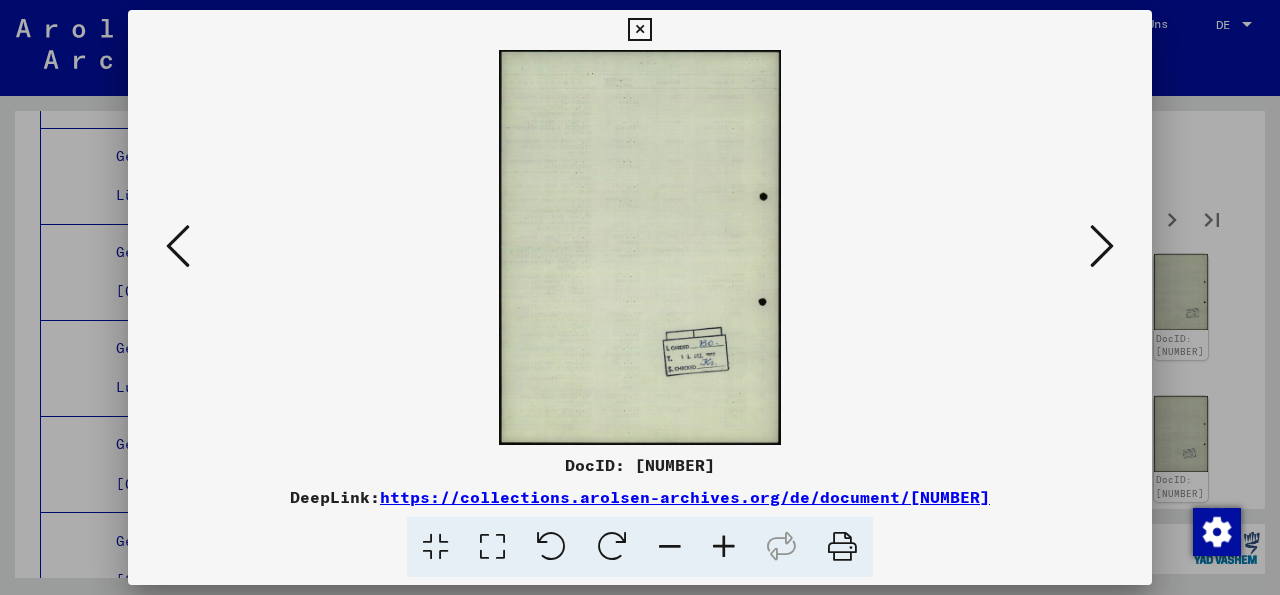 click at bounding box center [1102, 246] 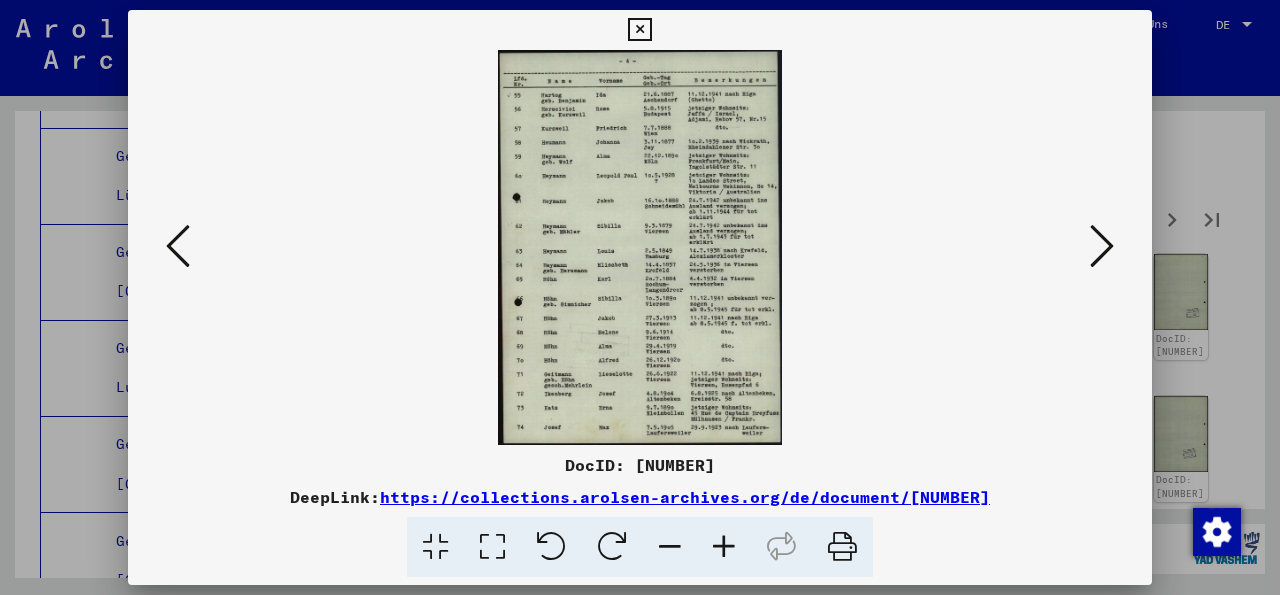 click at bounding box center (178, 246) 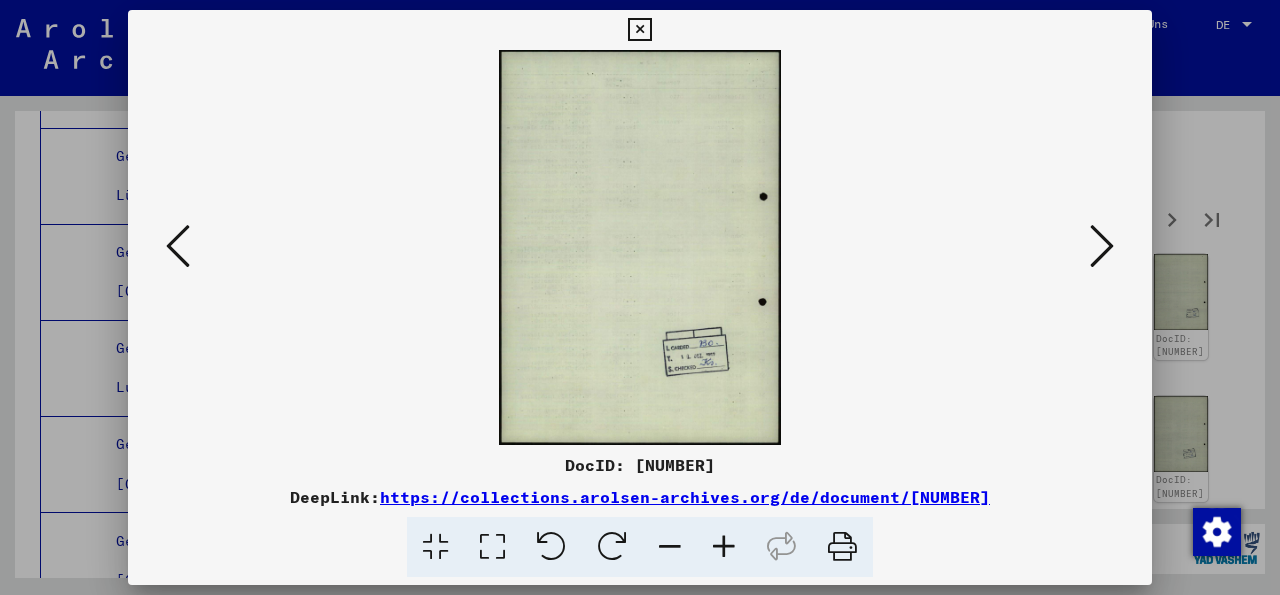 click at bounding box center [178, 246] 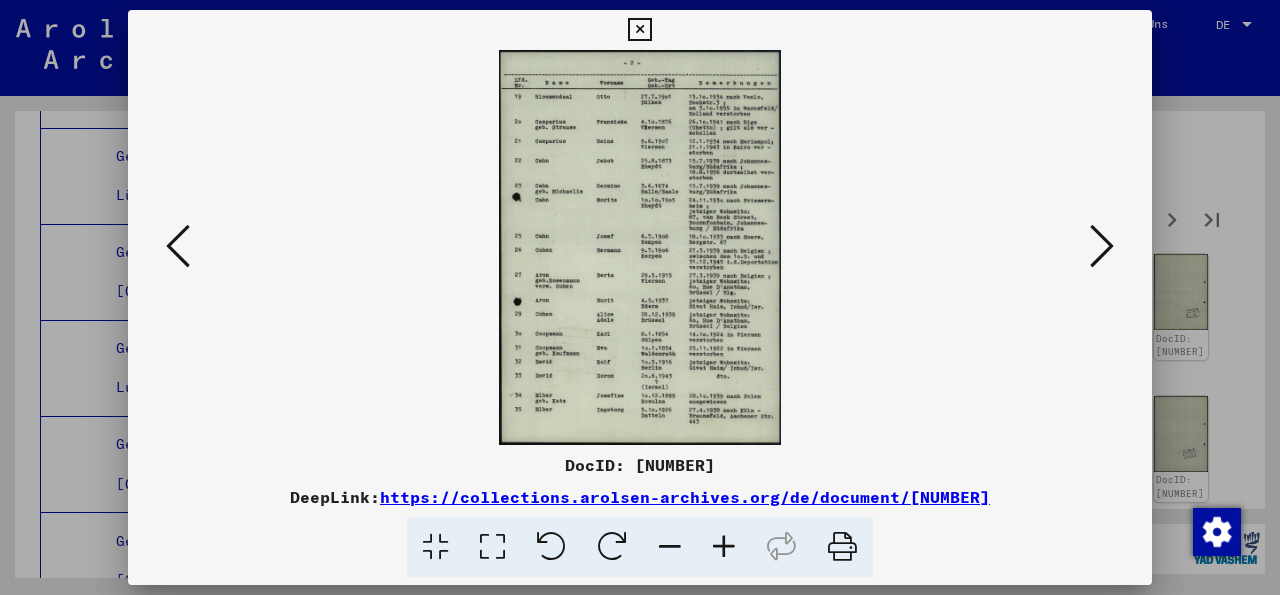 click at bounding box center [1102, 246] 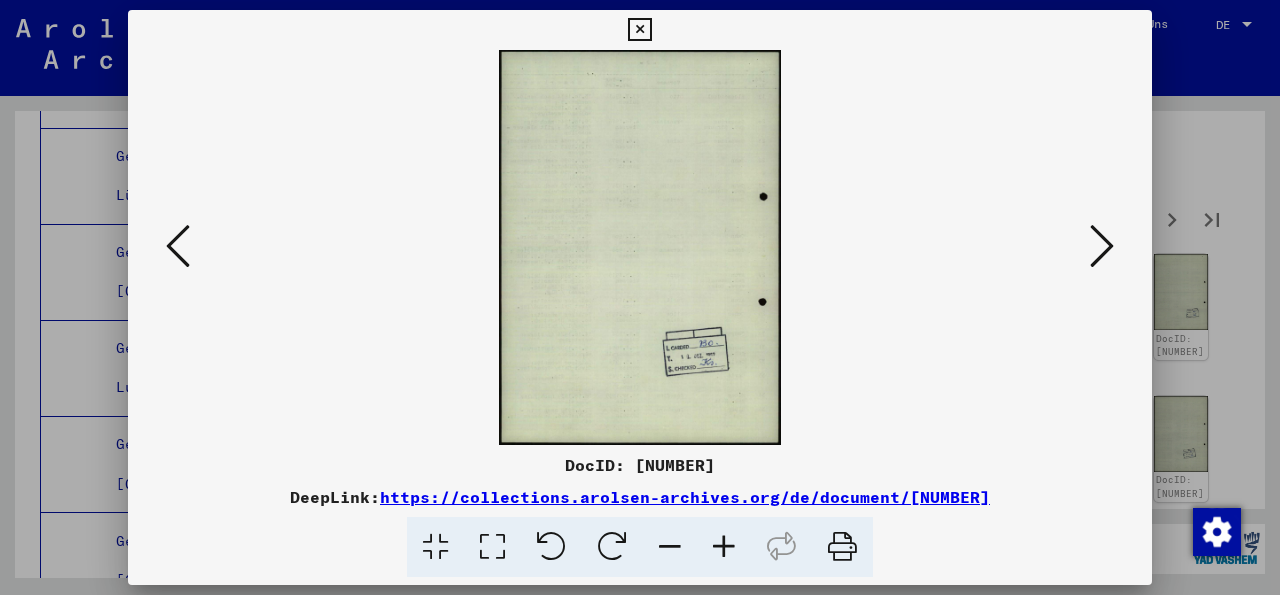 click at bounding box center [1102, 246] 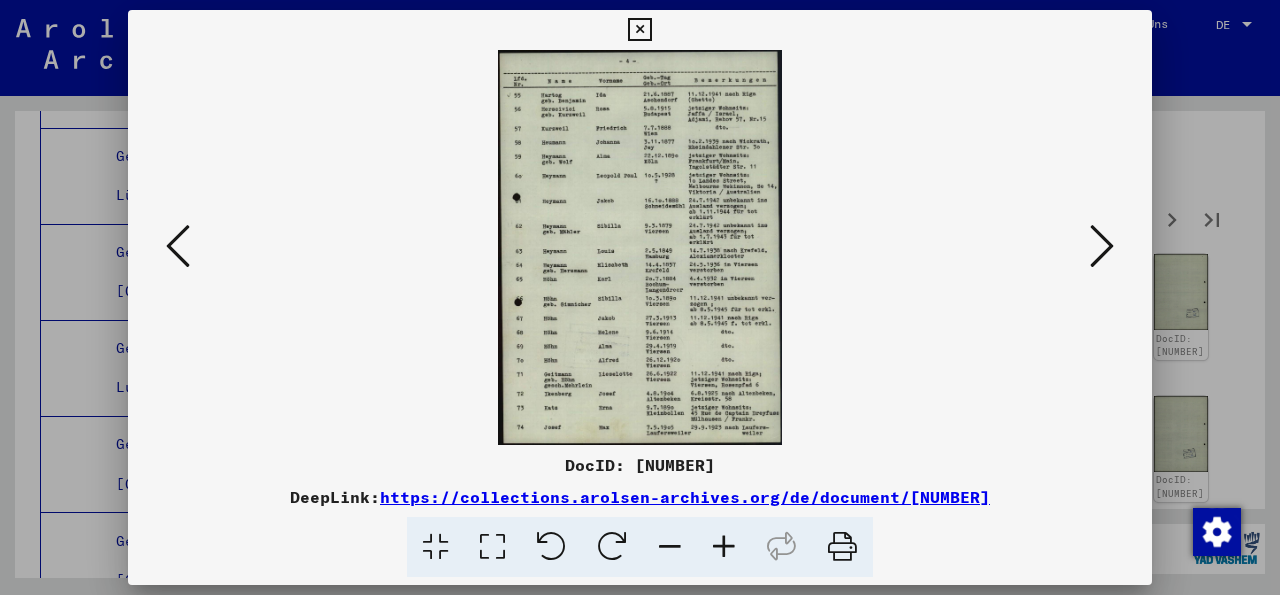 click at bounding box center (1102, 246) 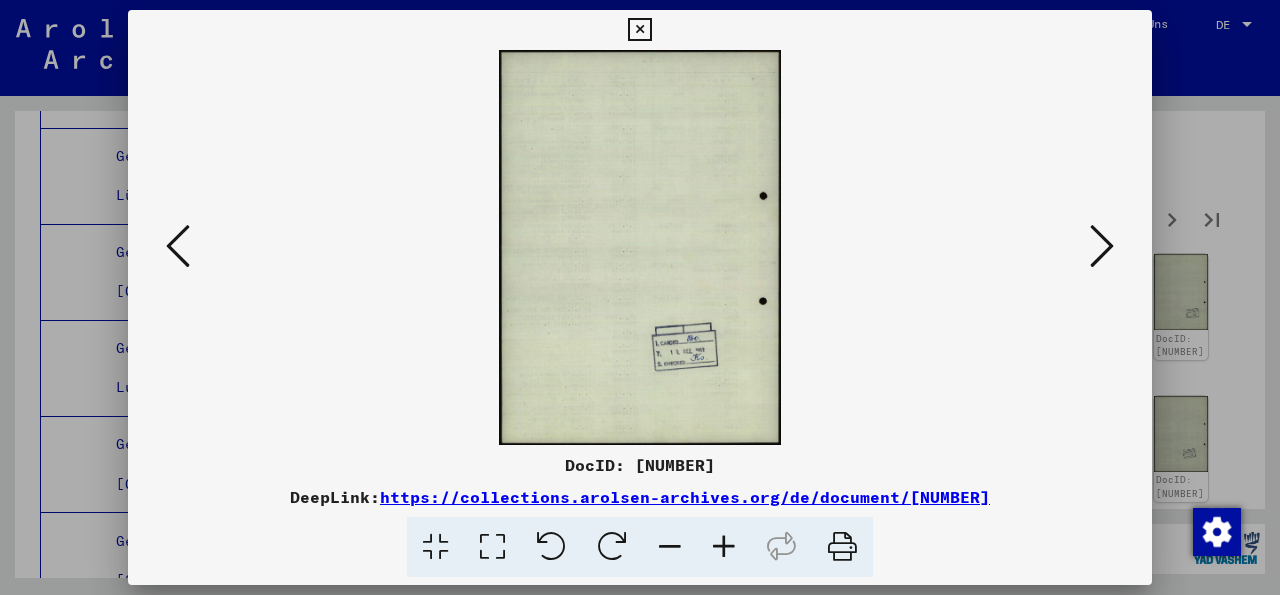 click at bounding box center (1102, 246) 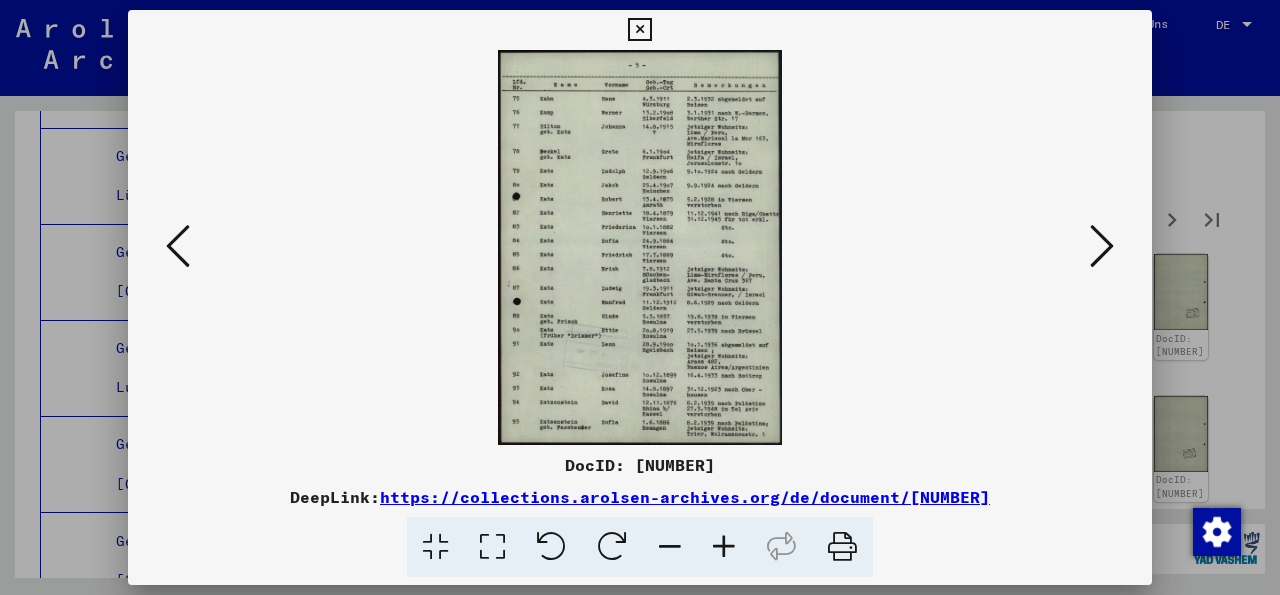 click at bounding box center (1102, 246) 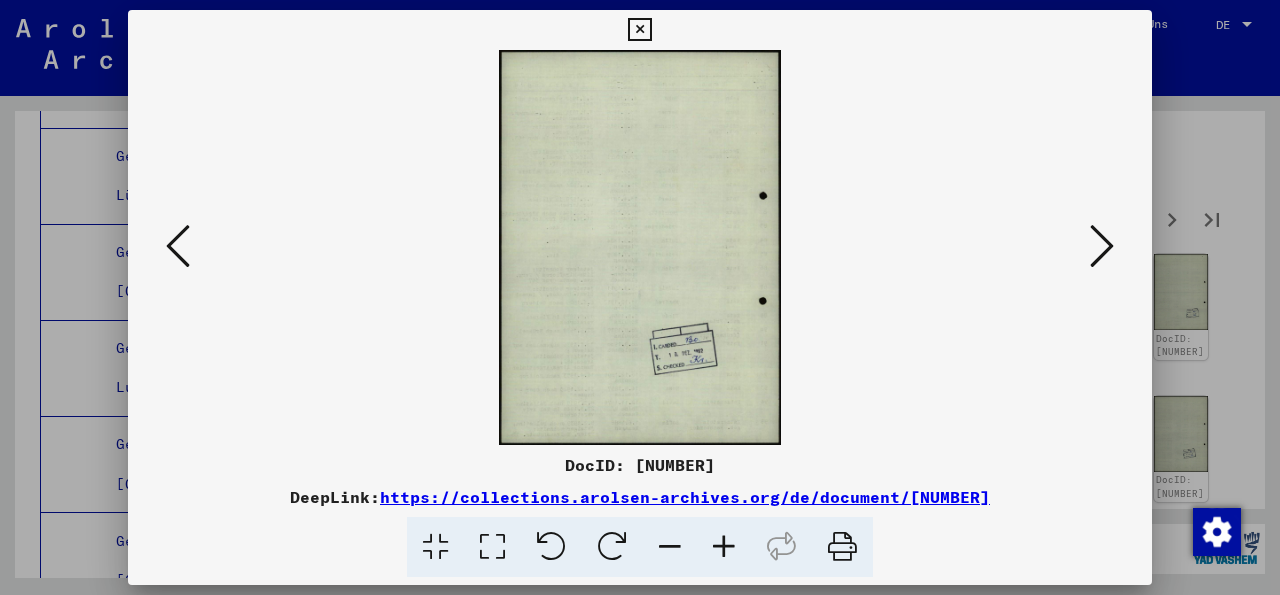click at bounding box center [1102, 246] 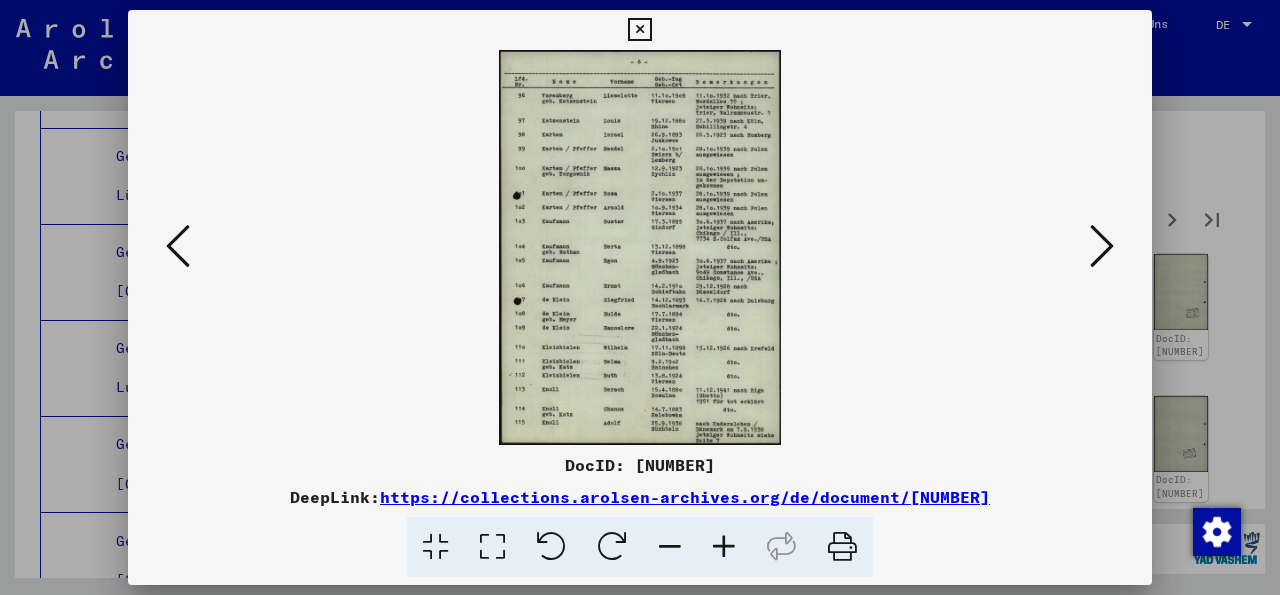 click at bounding box center [1102, 246] 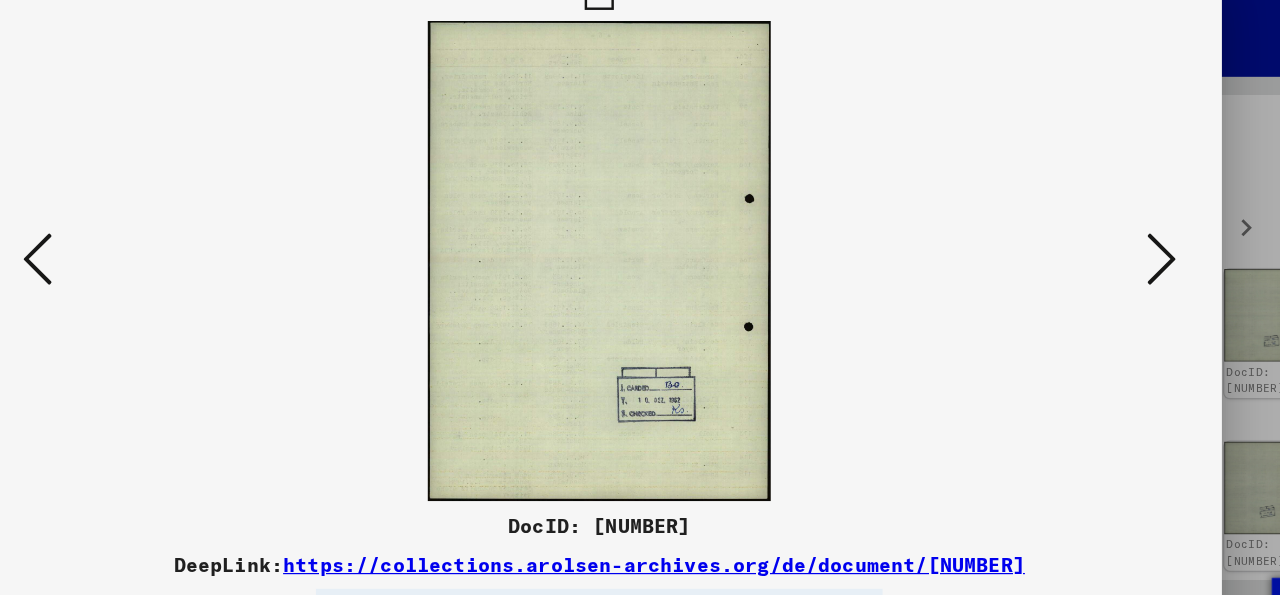 click at bounding box center [1102, 246] 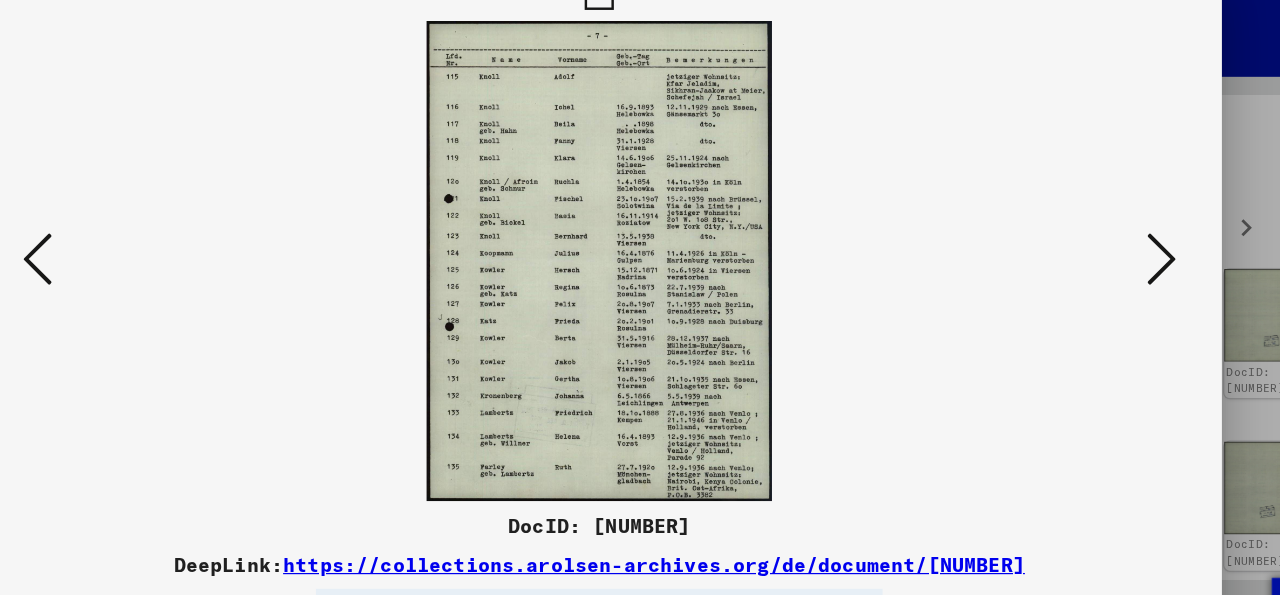 click at bounding box center [1102, 246] 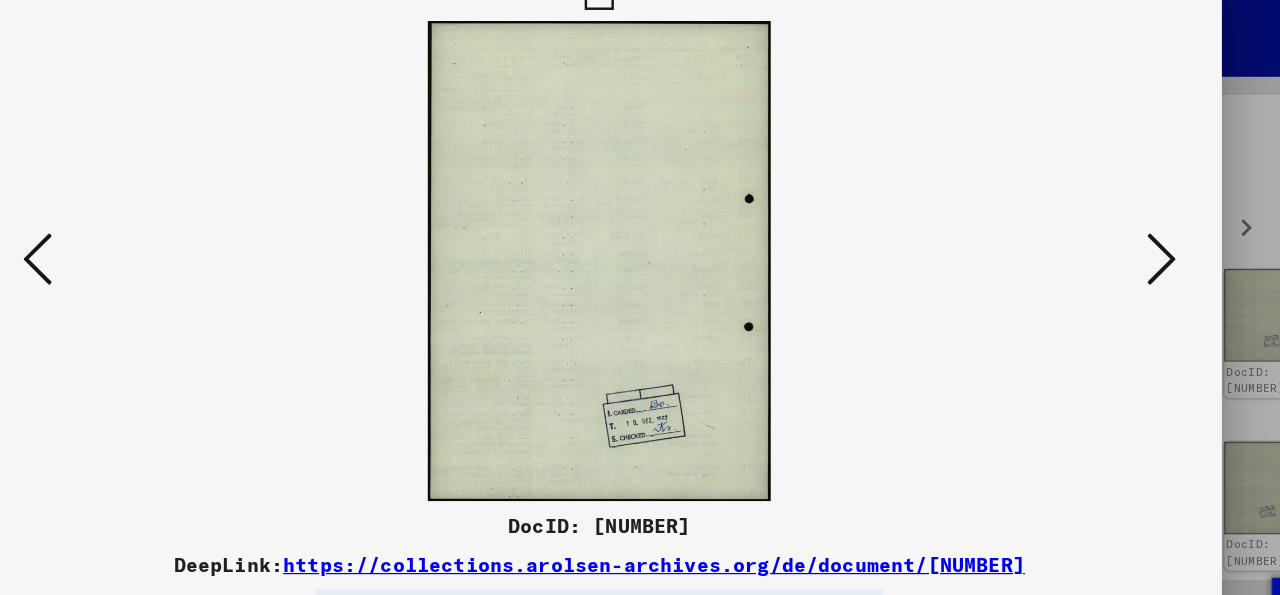 click at bounding box center (1102, 246) 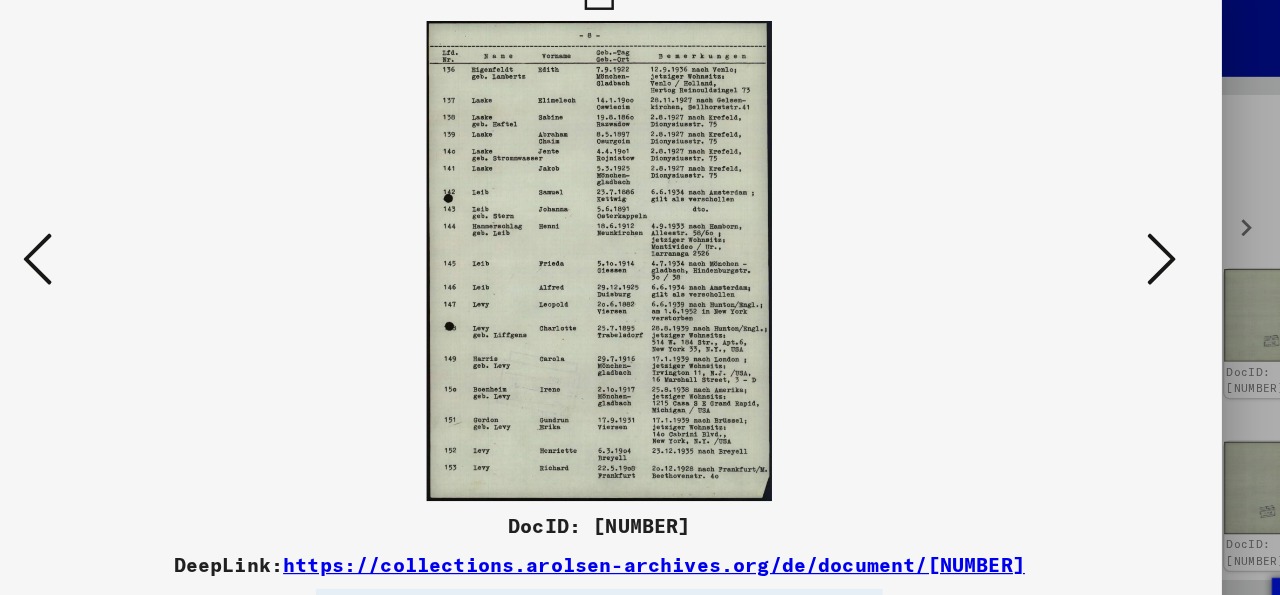 click at bounding box center [1102, 246] 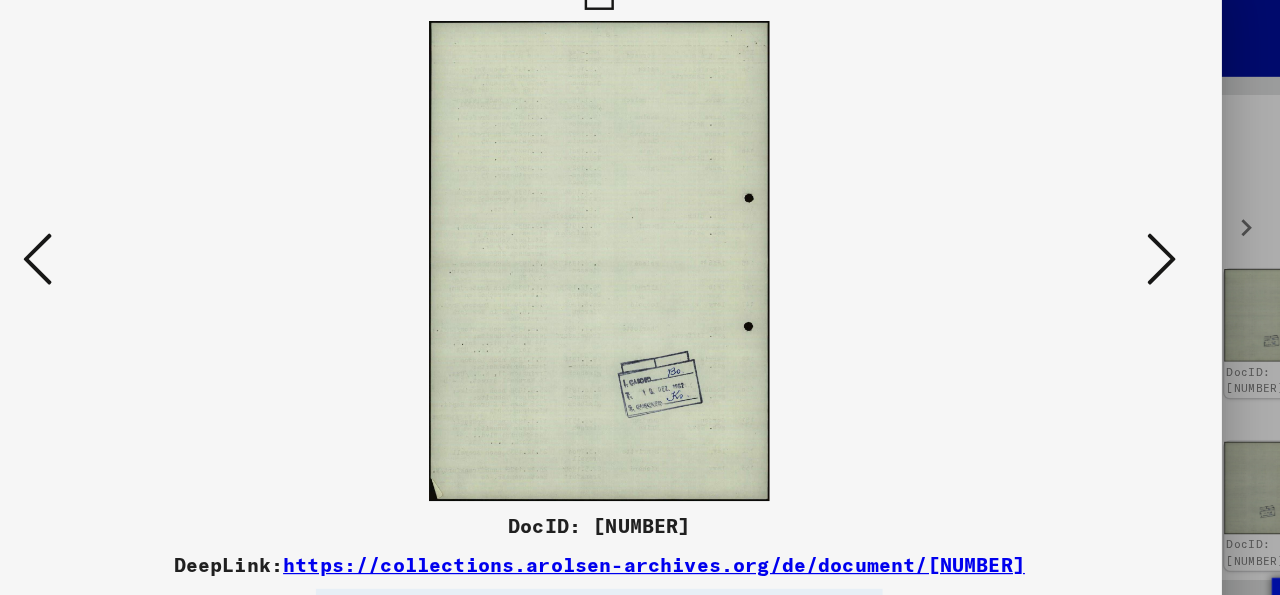 click at bounding box center (1102, 246) 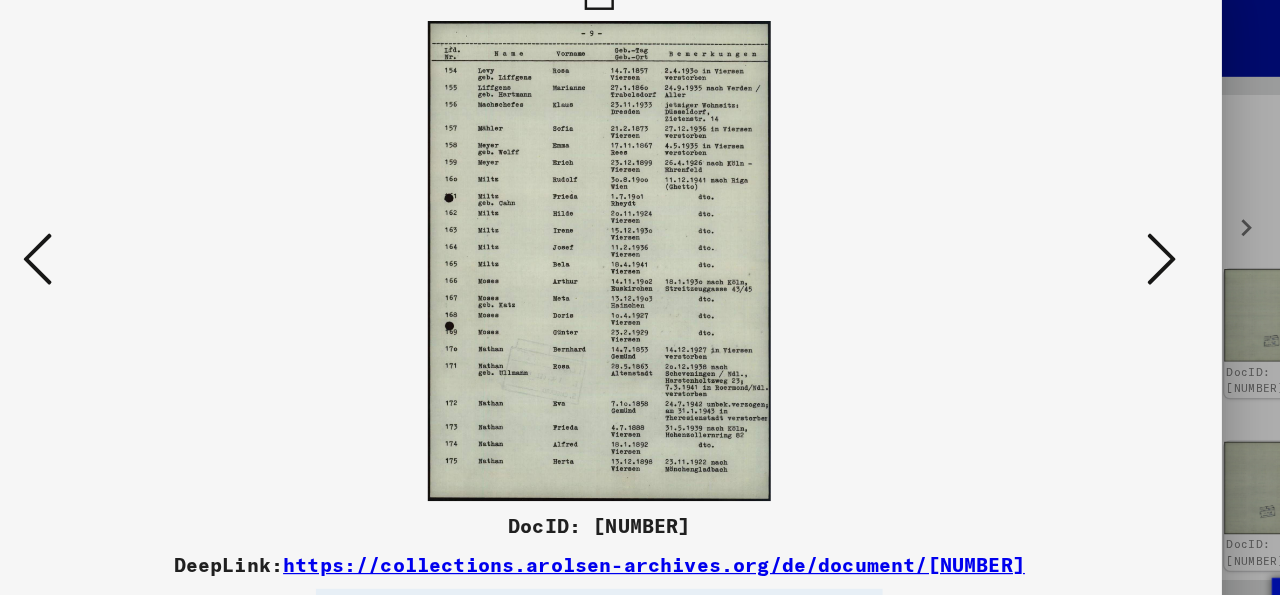 click at bounding box center (1102, 246) 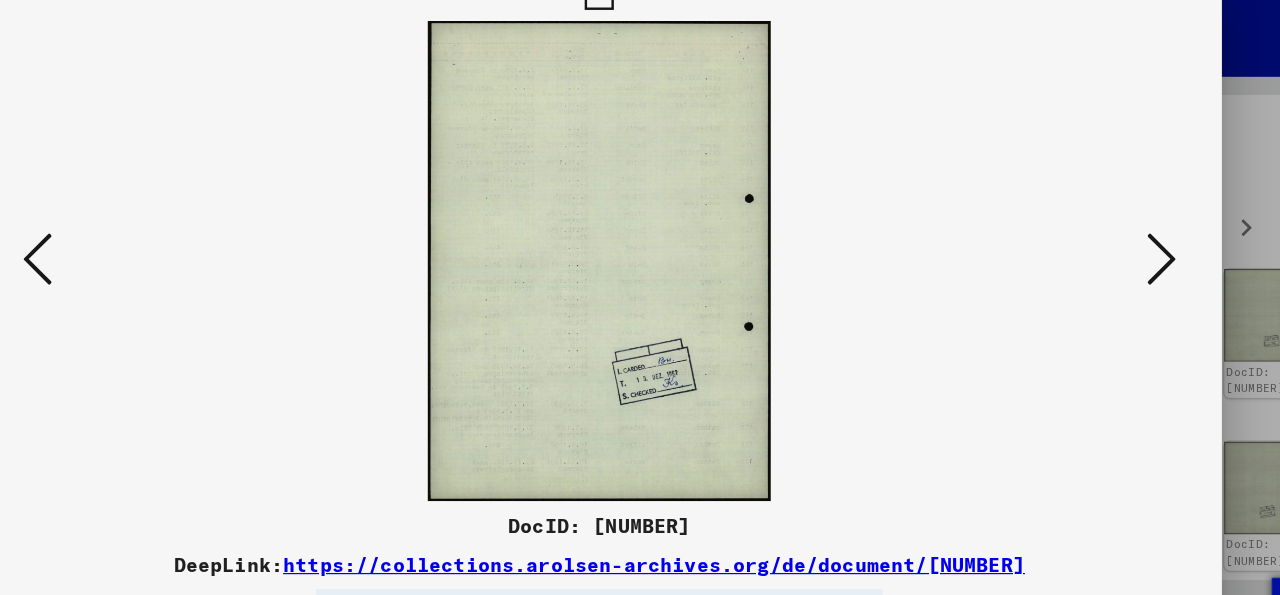 click at bounding box center (1102, 246) 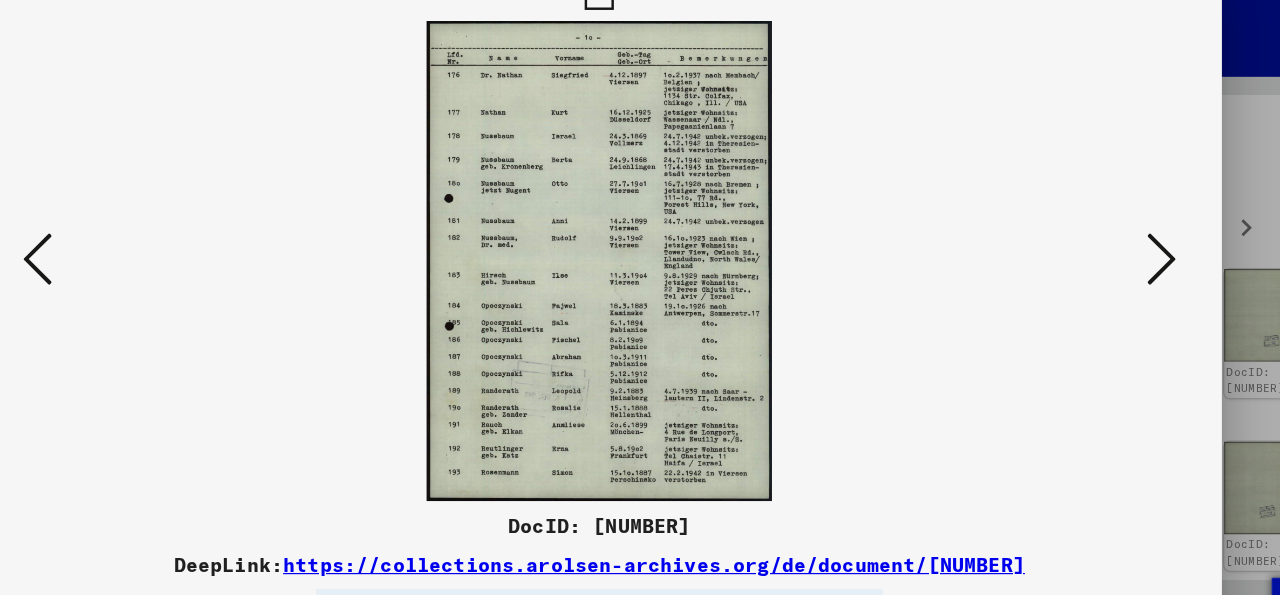 click at bounding box center (1102, 246) 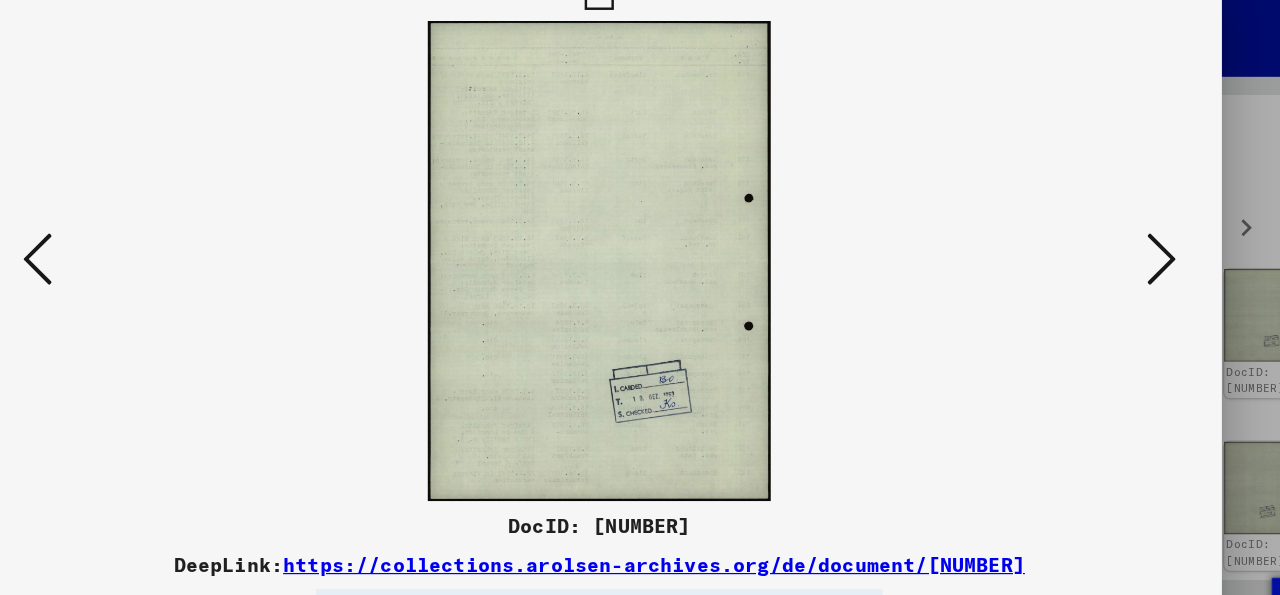 click at bounding box center [1102, 246] 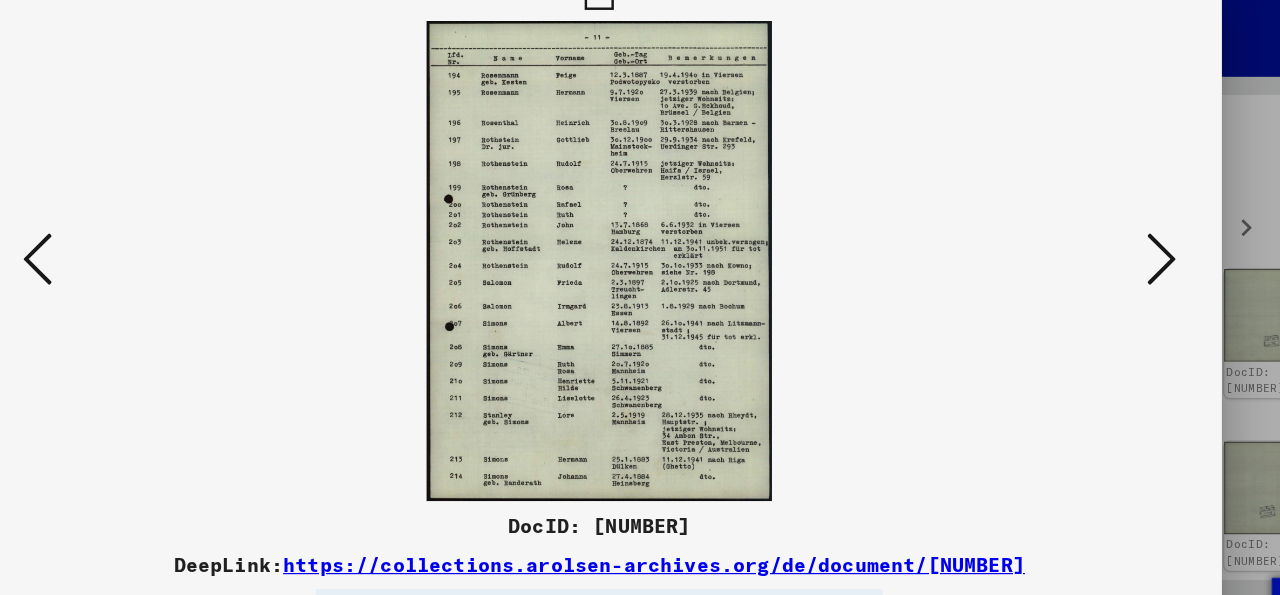 click at bounding box center [1102, 246] 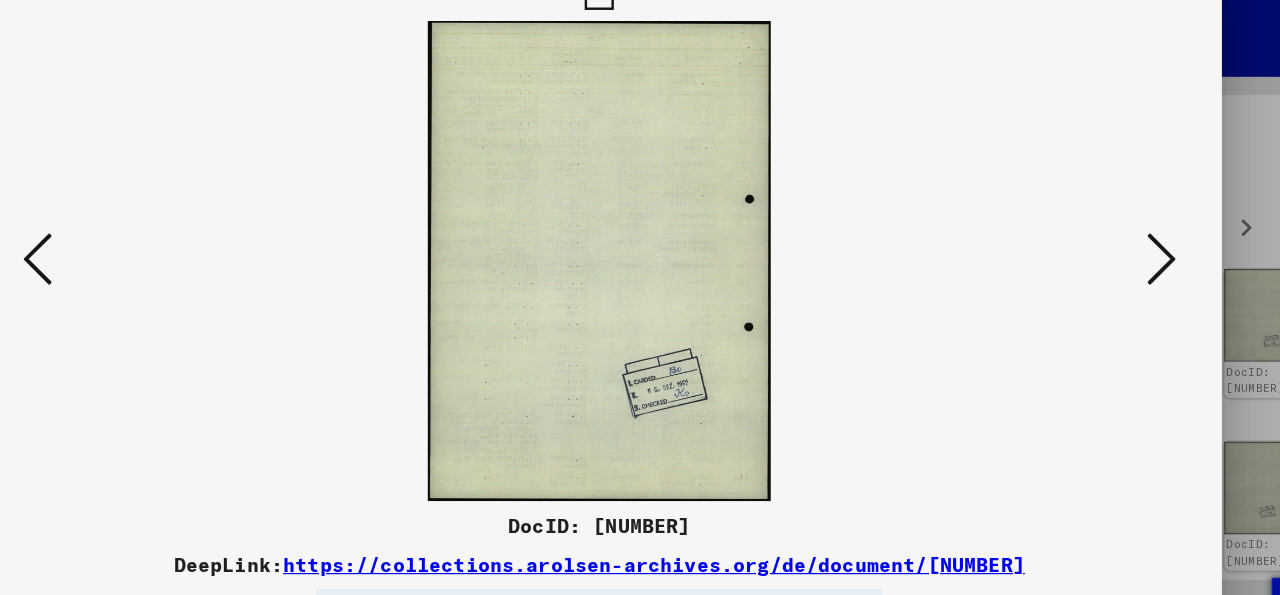 click at bounding box center (1102, 246) 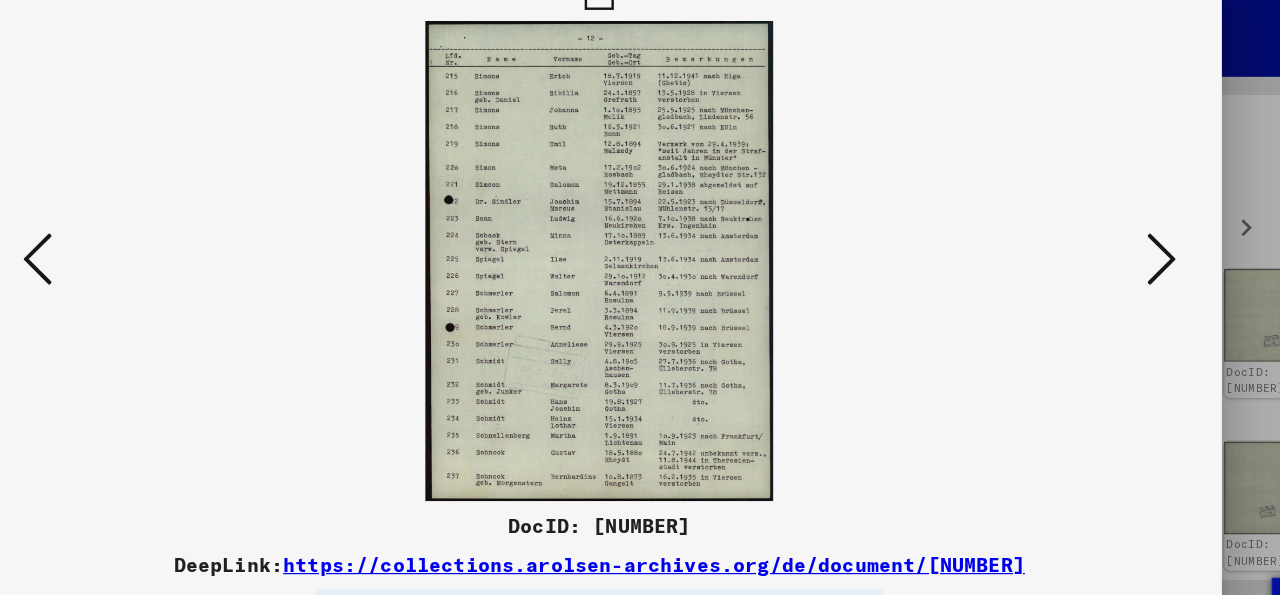 click at bounding box center [1102, 246] 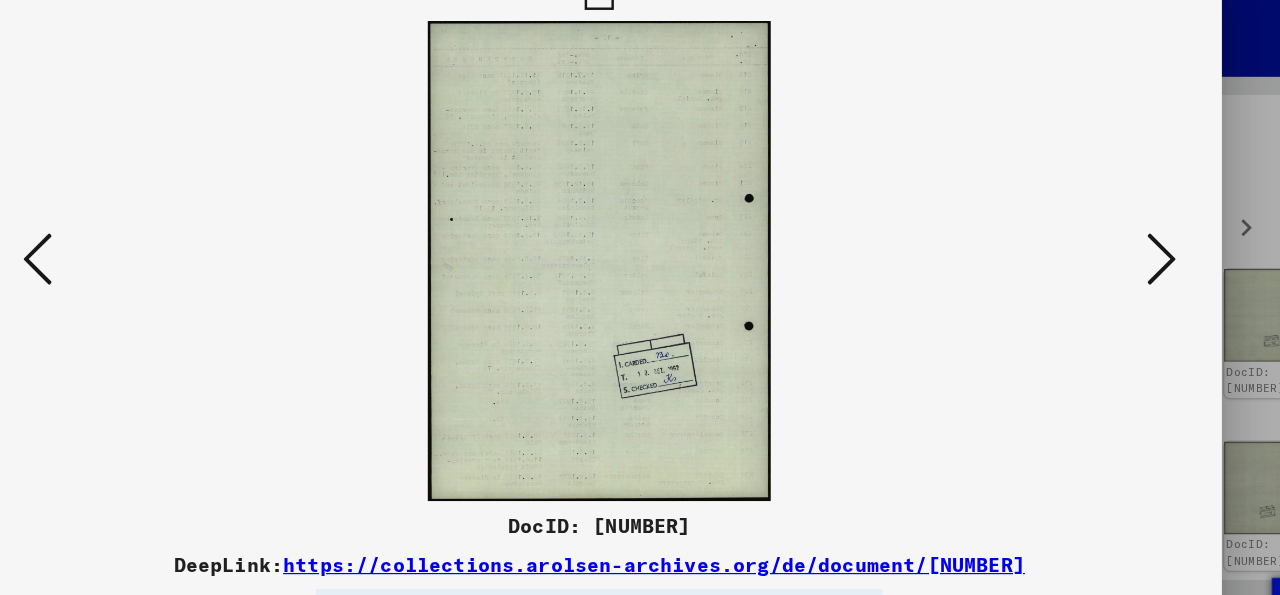 click at bounding box center (1102, 246) 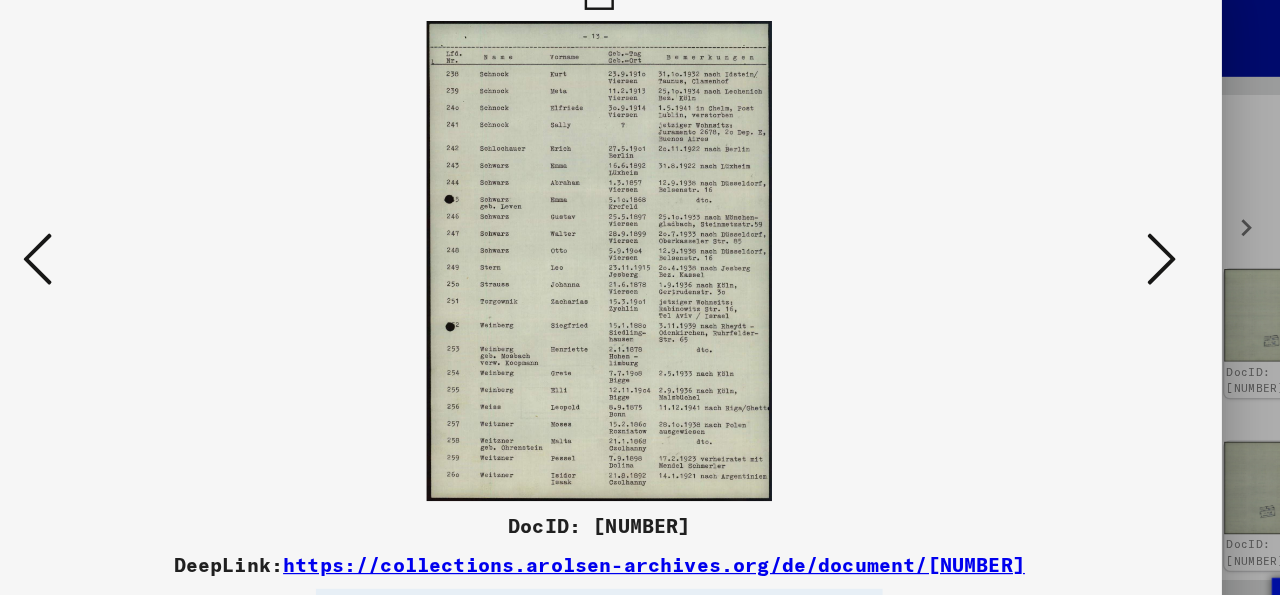 click at bounding box center [1102, 246] 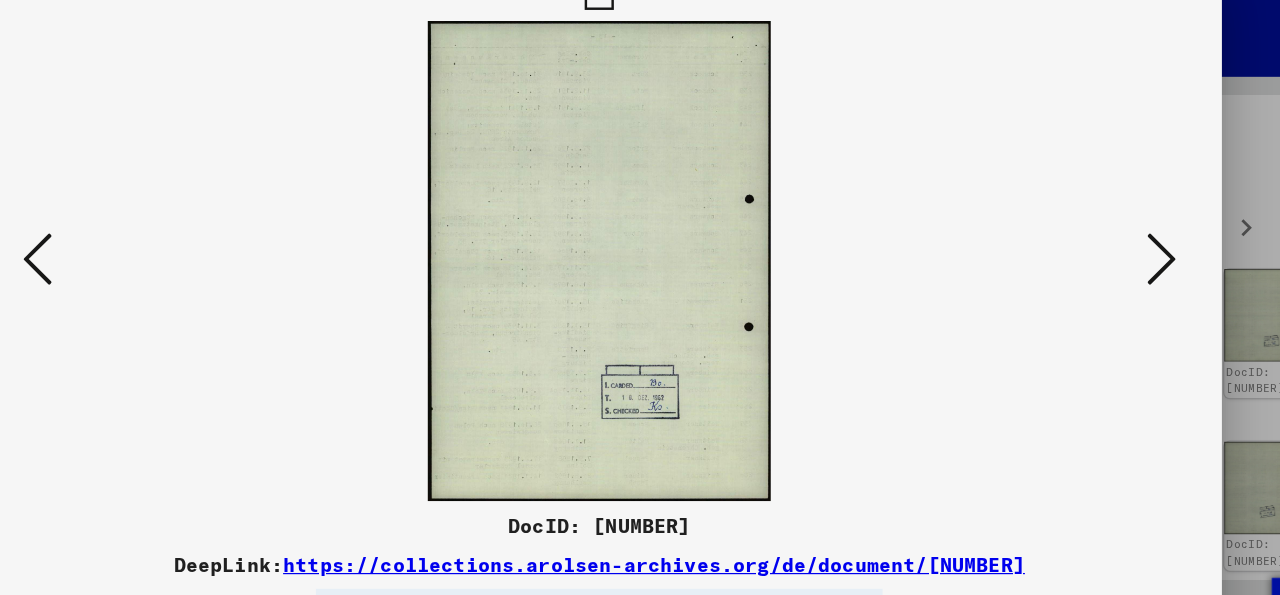 click at bounding box center (1102, 246) 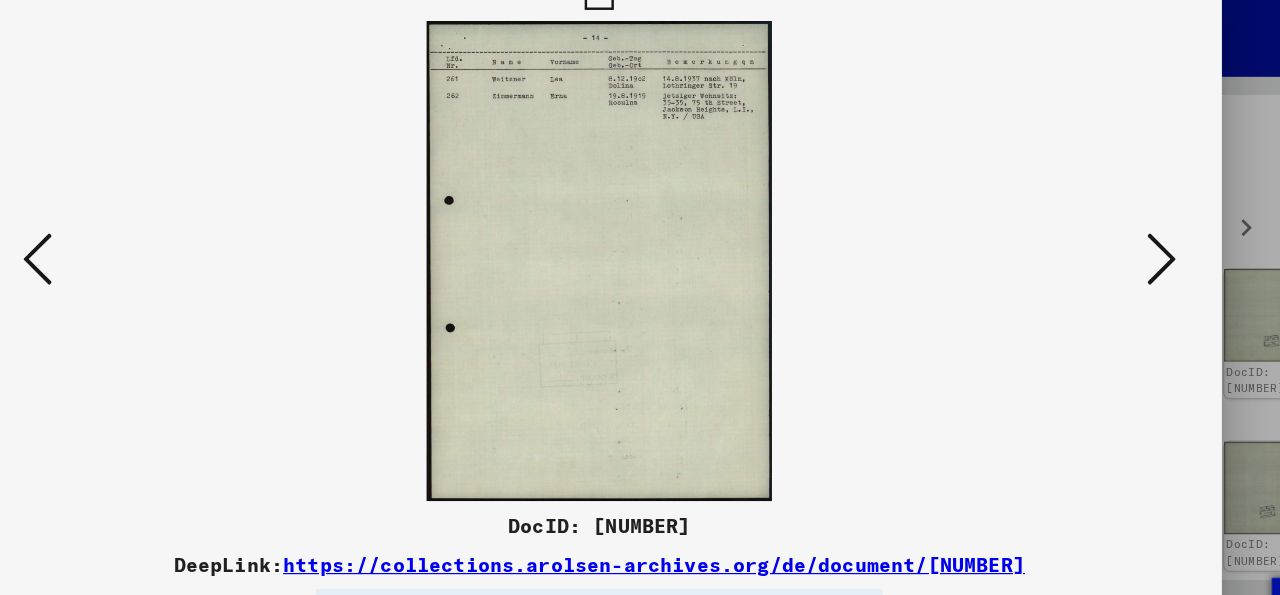 click at bounding box center [1102, 246] 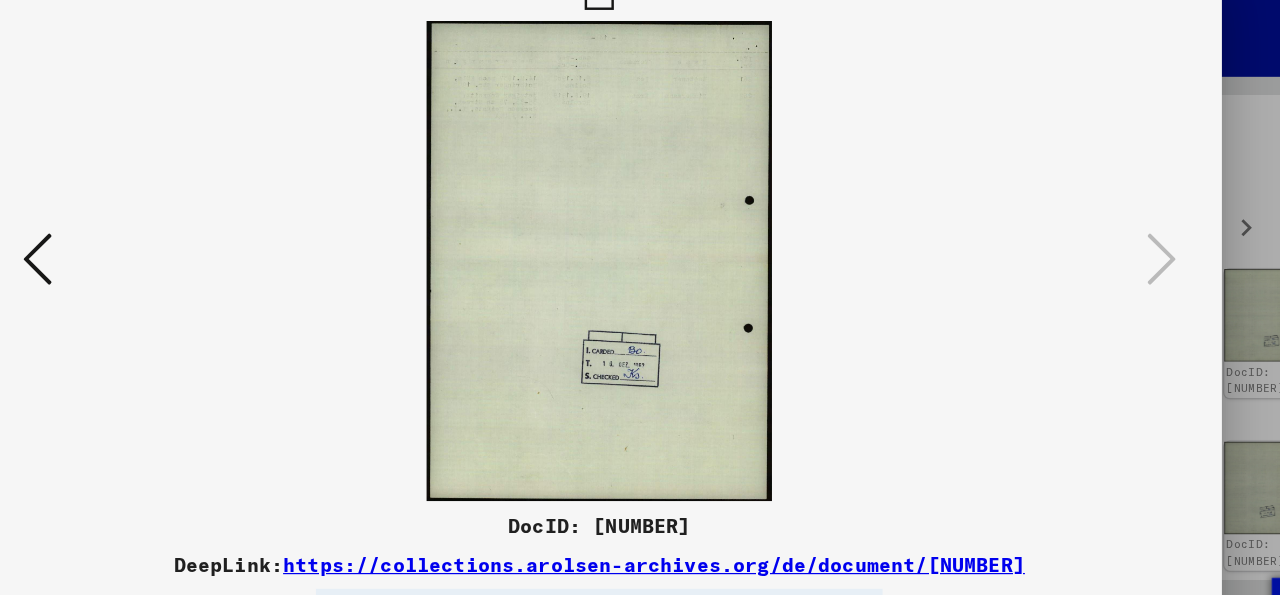 click at bounding box center [178, 246] 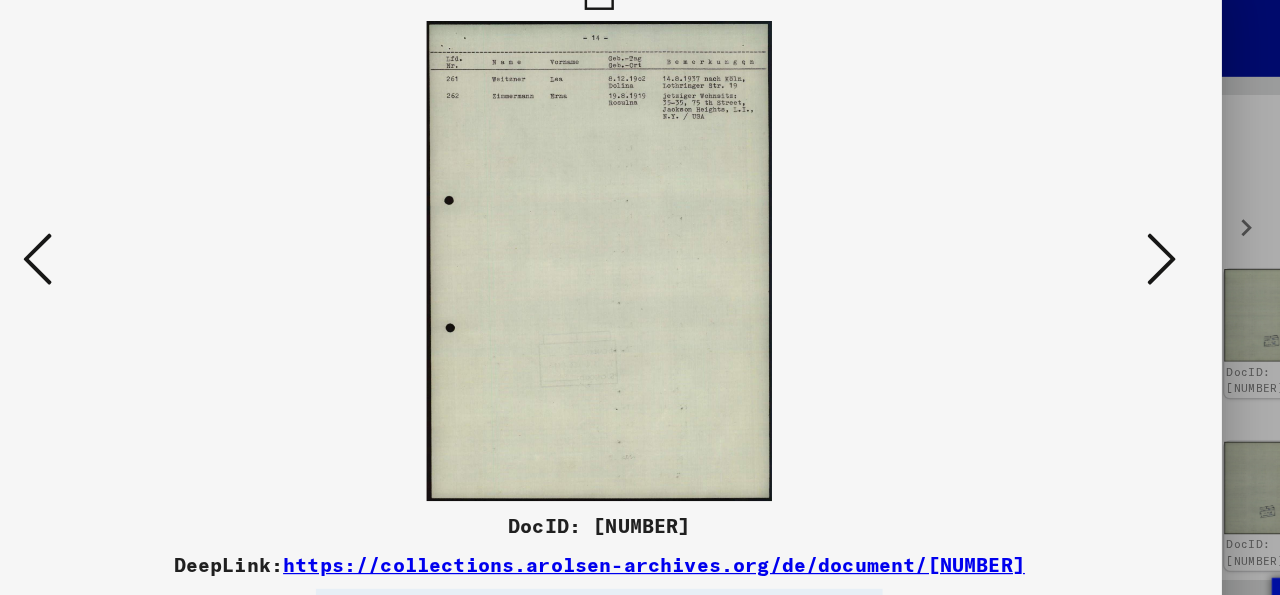 click at bounding box center (178, 246) 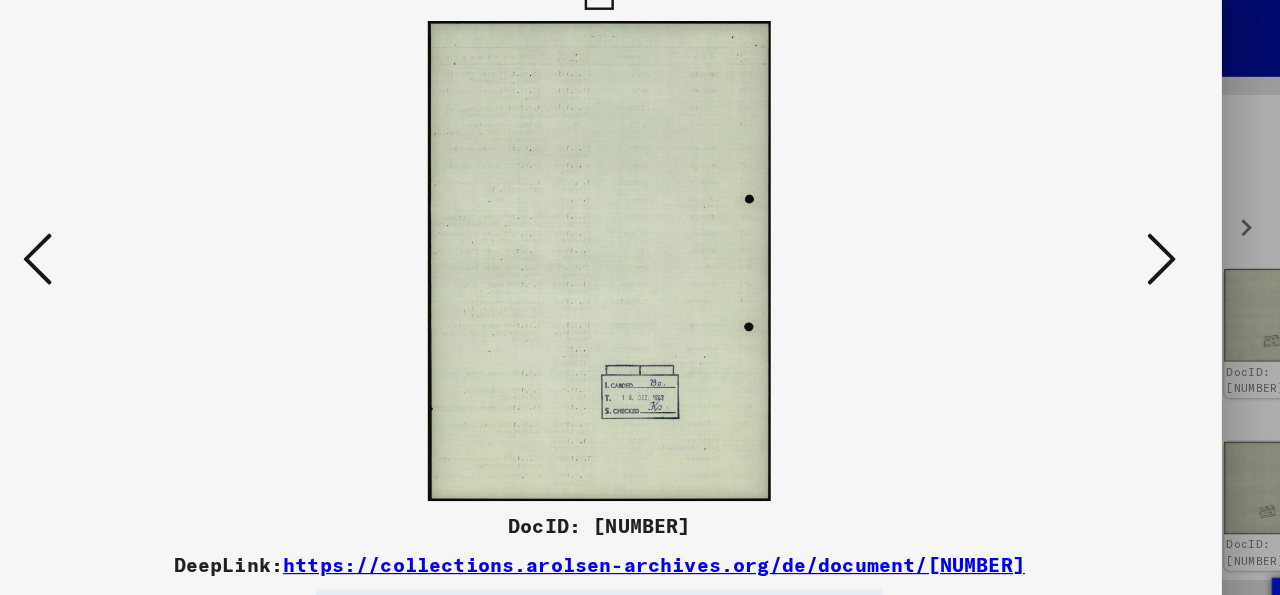 click at bounding box center [178, 246] 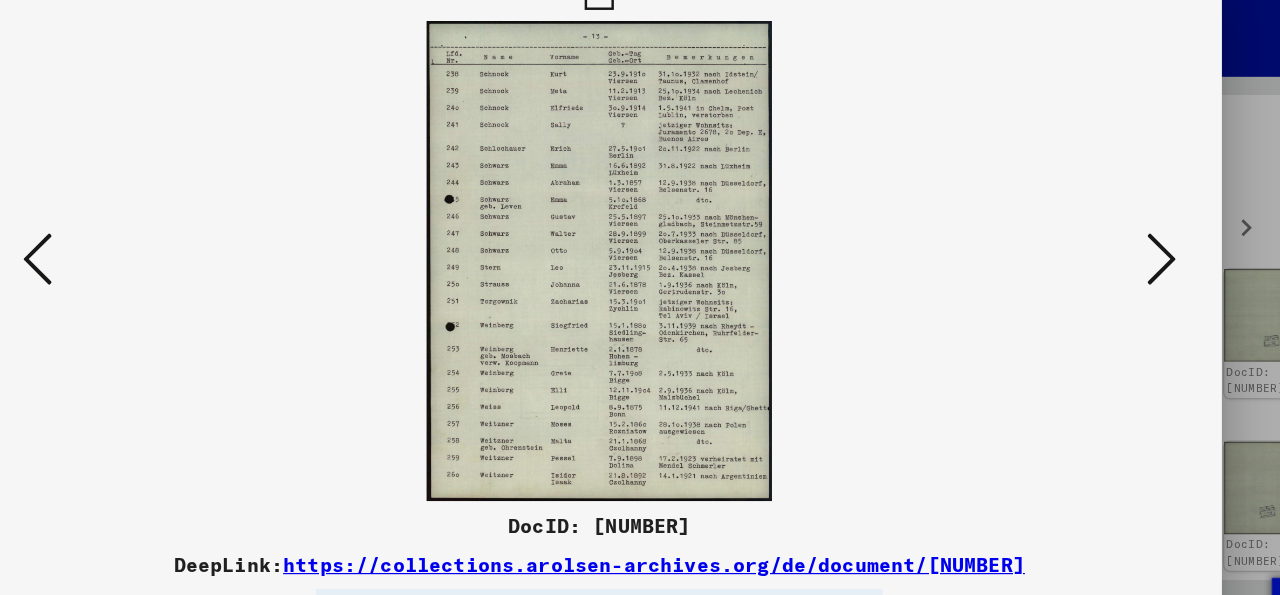 click at bounding box center [178, 246] 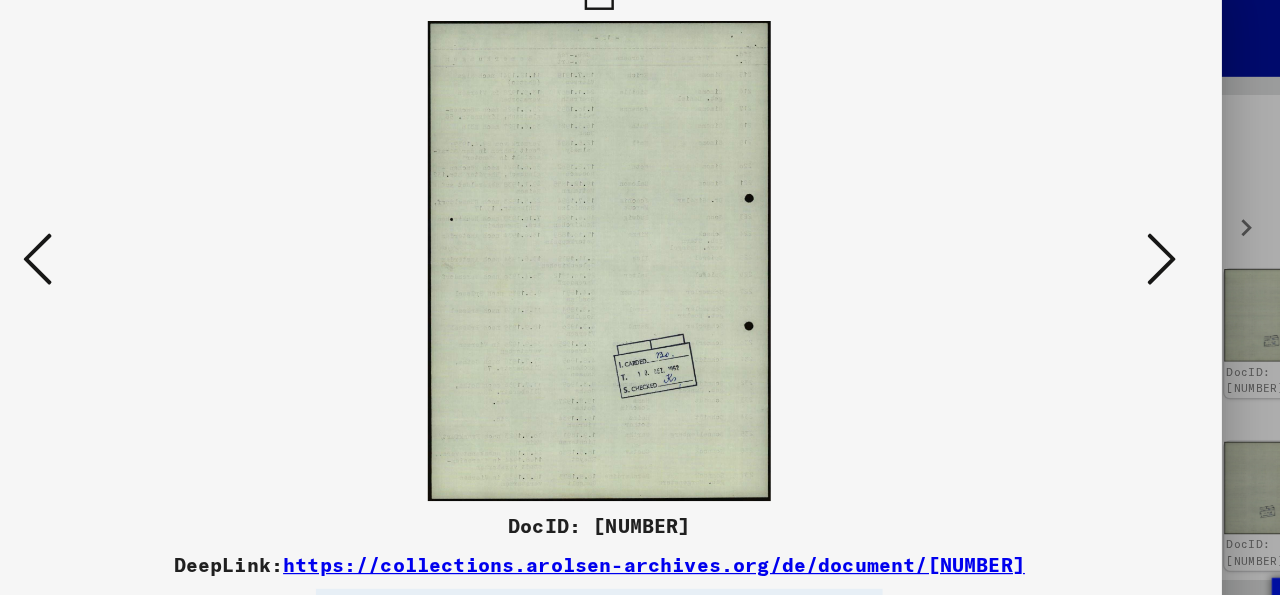 click at bounding box center (178, 246) 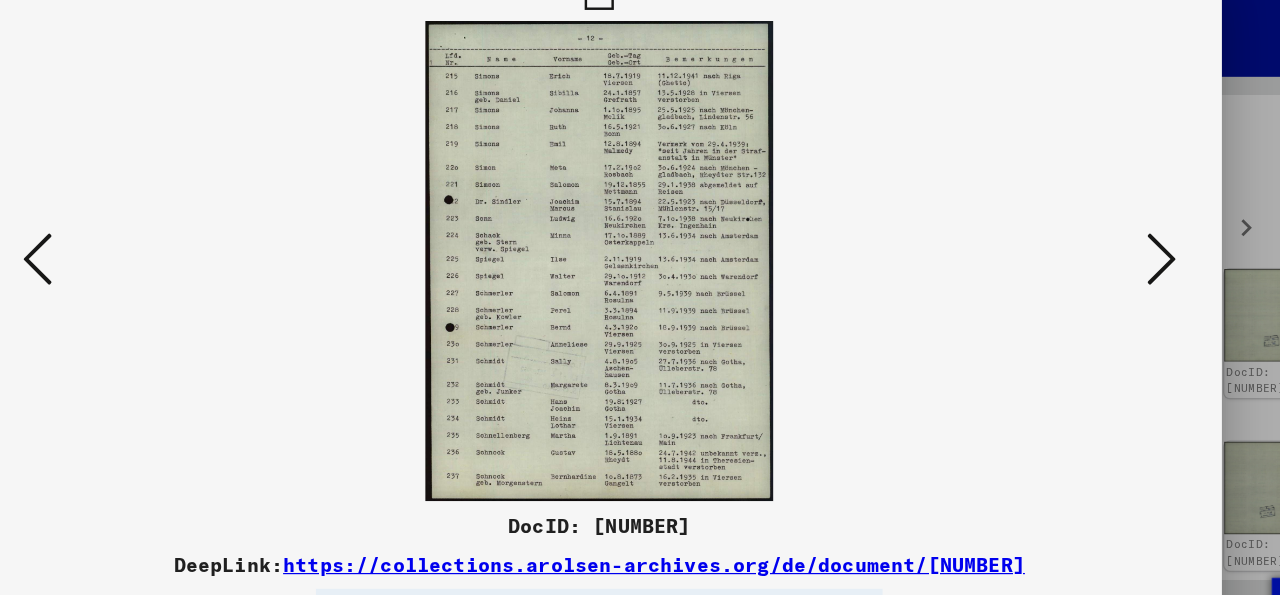 click at bounding box center (178, 246) 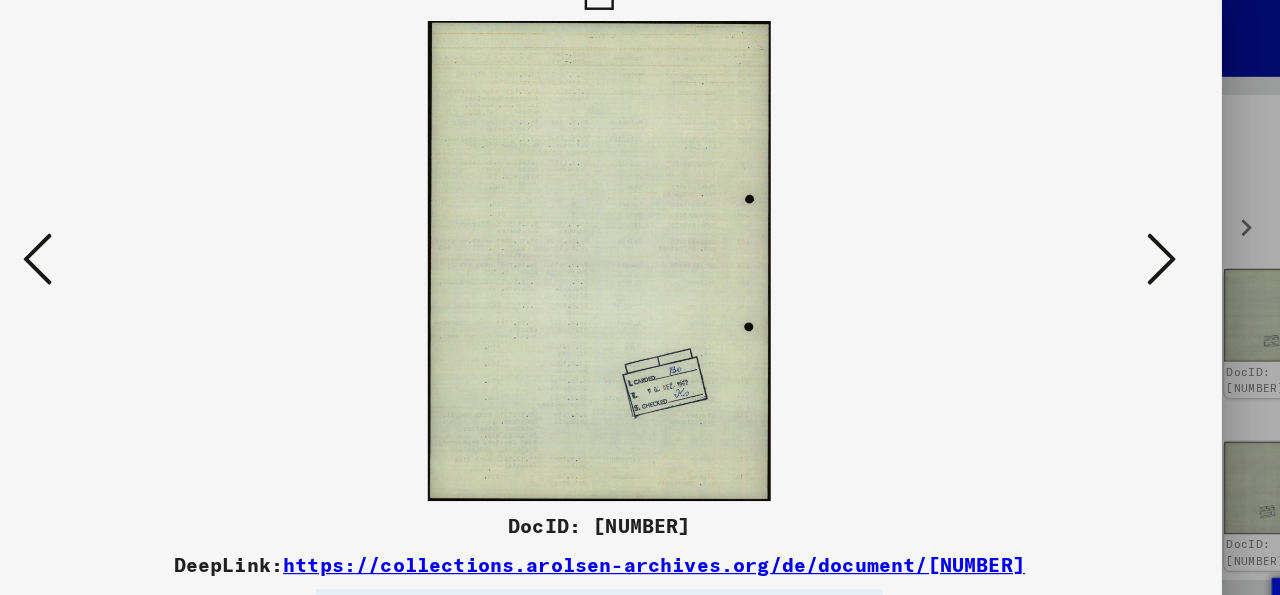 click at bounding box center (178, 246) 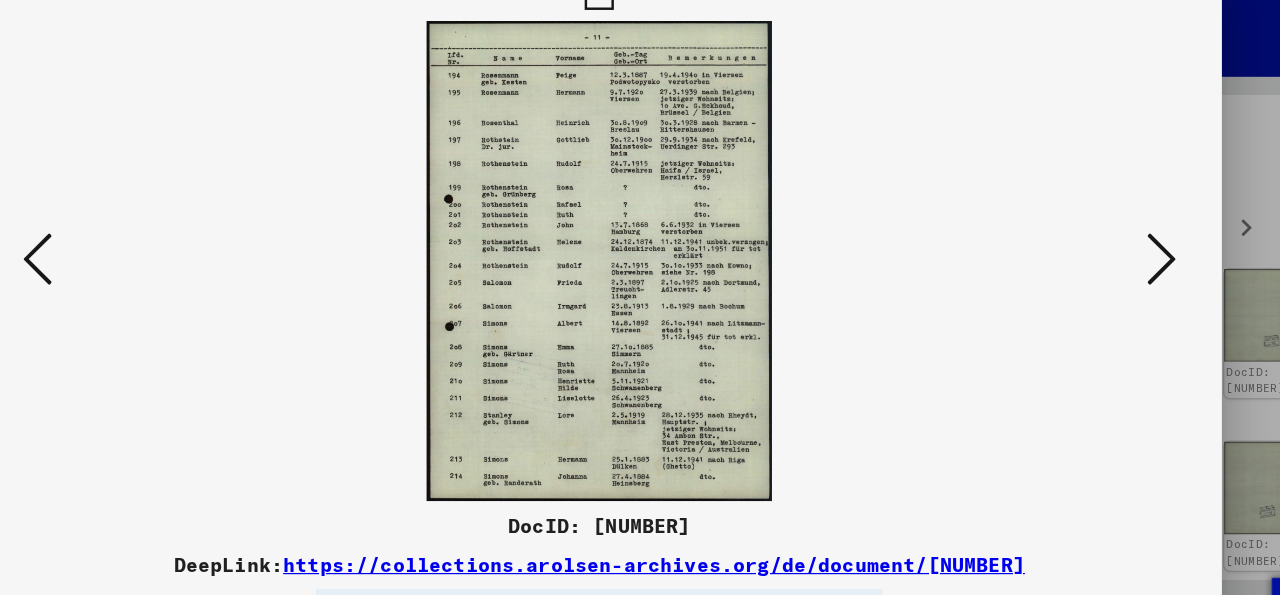 click at bounding box center (178, 246) 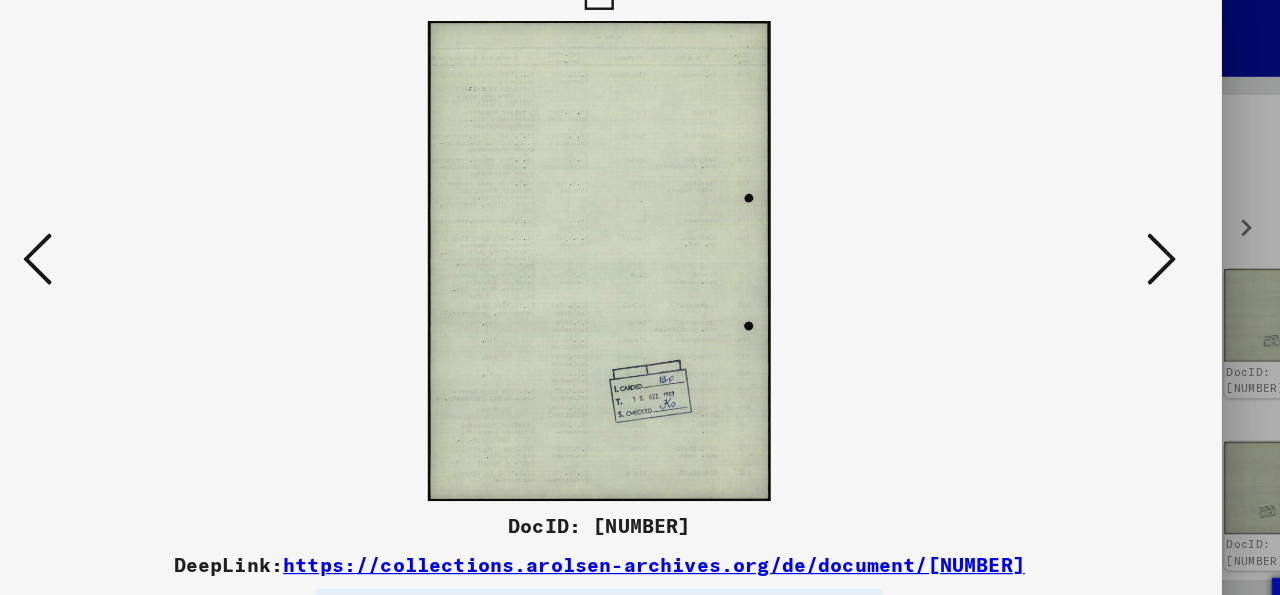 click at bounding box center (178, 246) 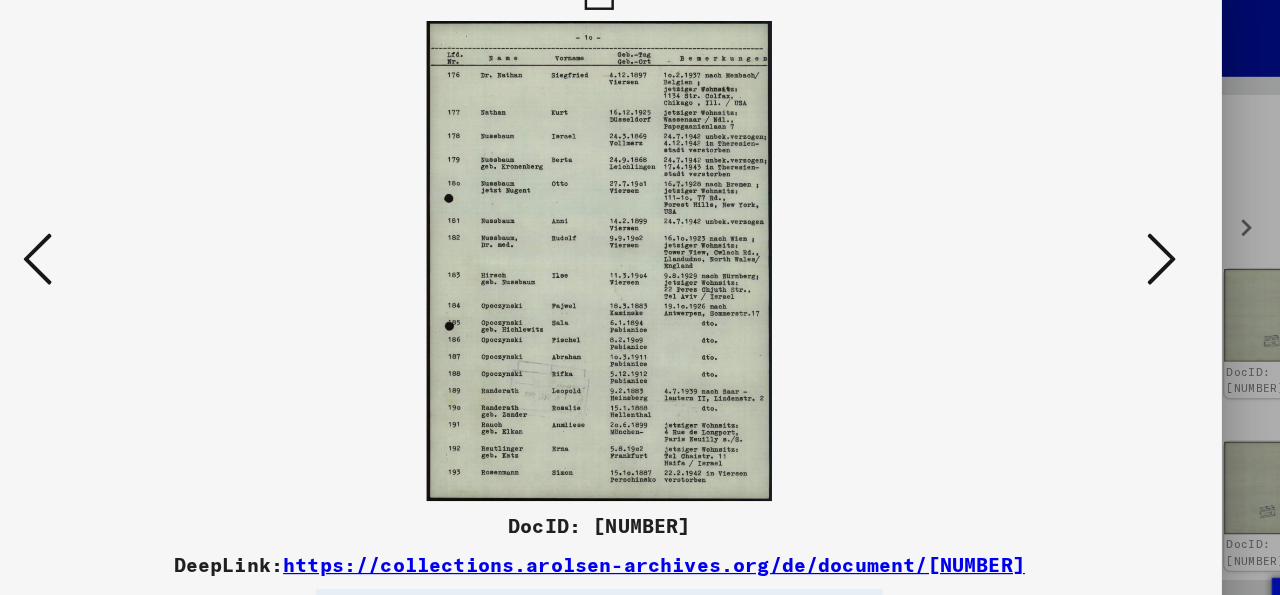 click at bounding box center (178, 246) 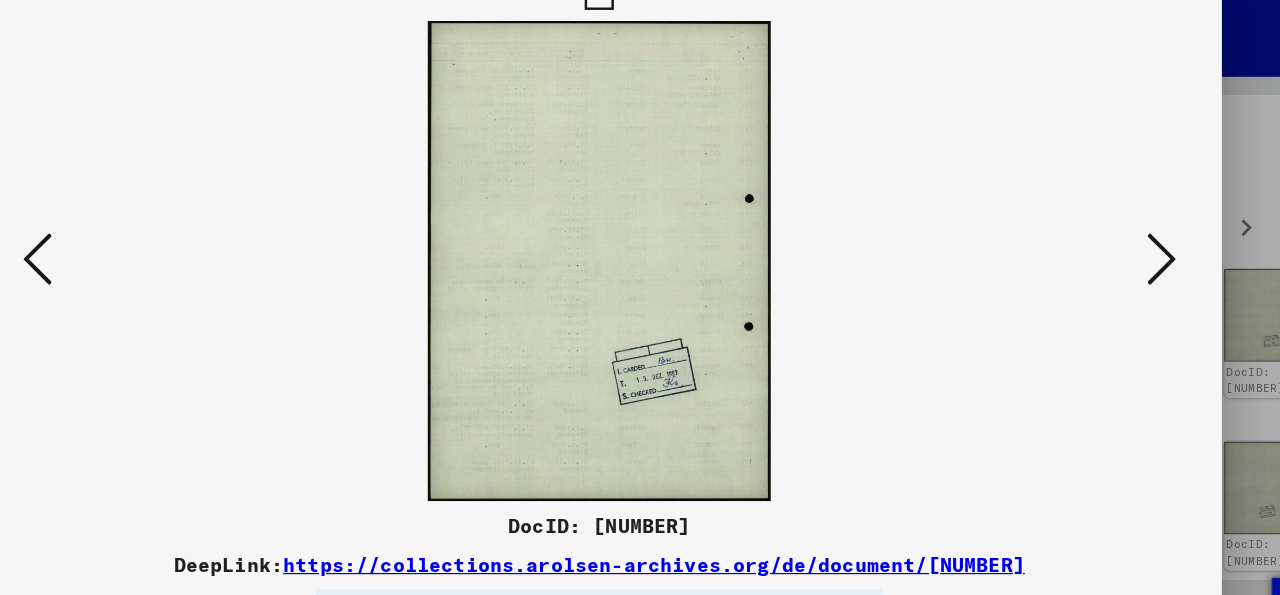 click at bounding box center [178, 246] 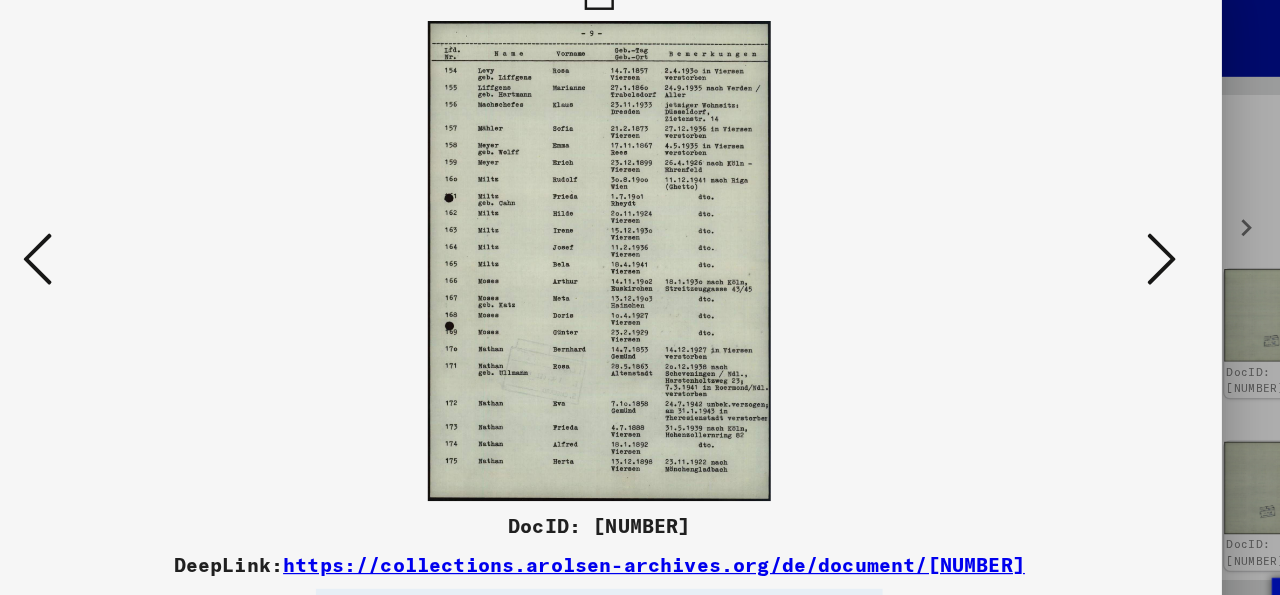 click at bounding box center (178, 246) 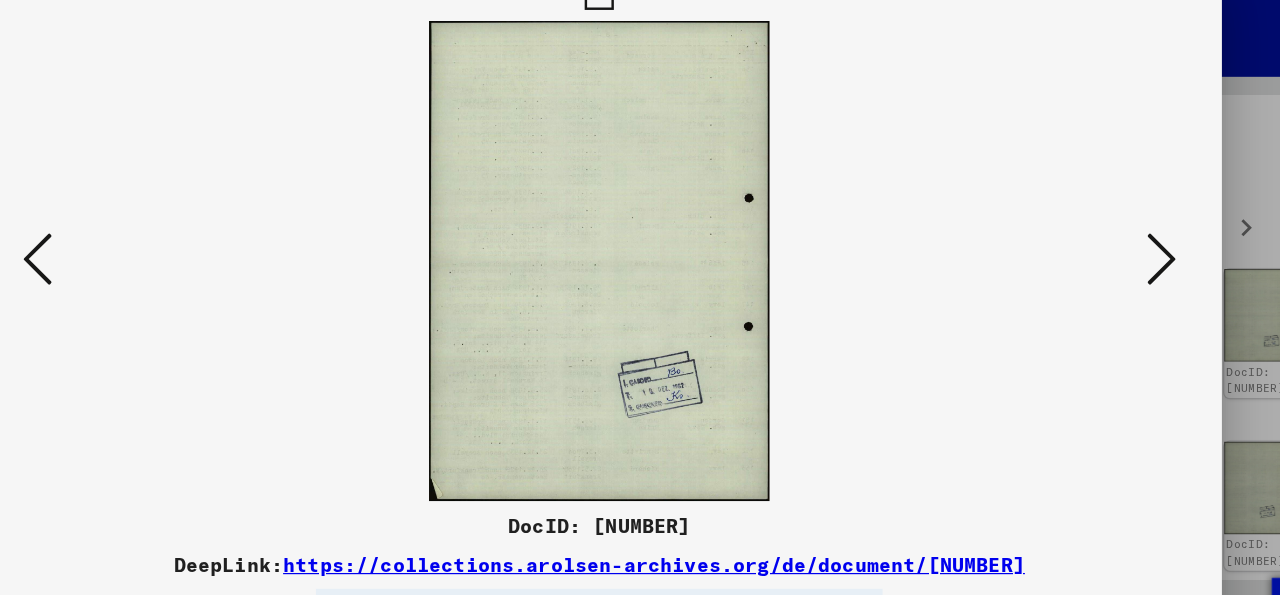 click at bounding box center (178, 246) 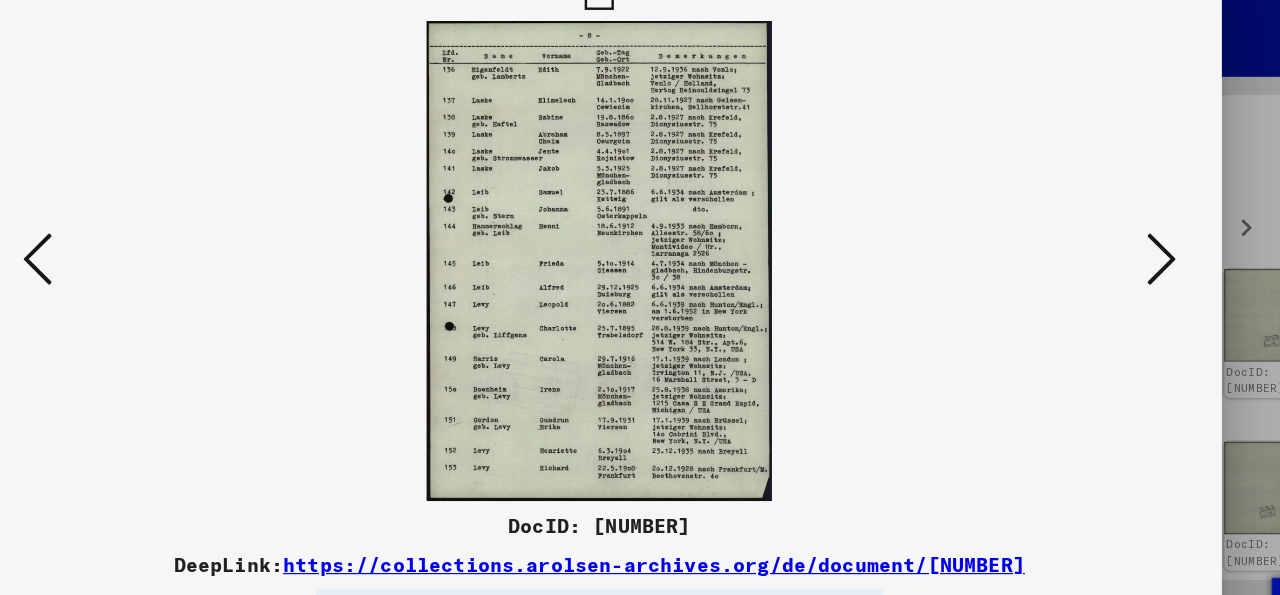click at bounding box center [178, 246] 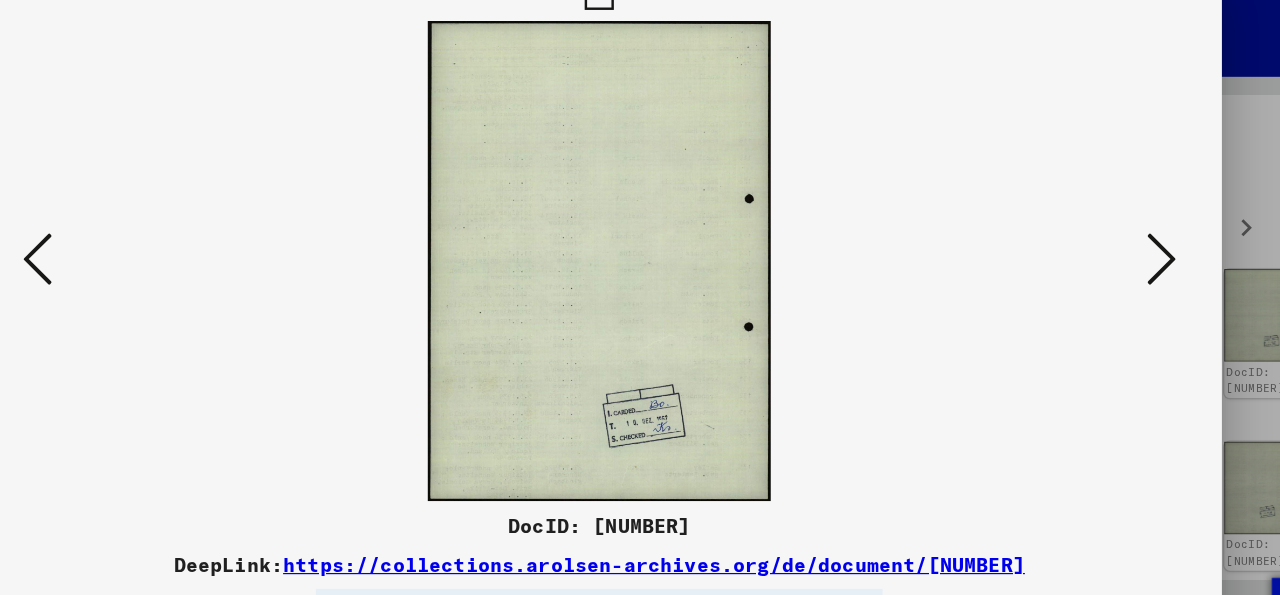 click at bounding box center [178, 246] 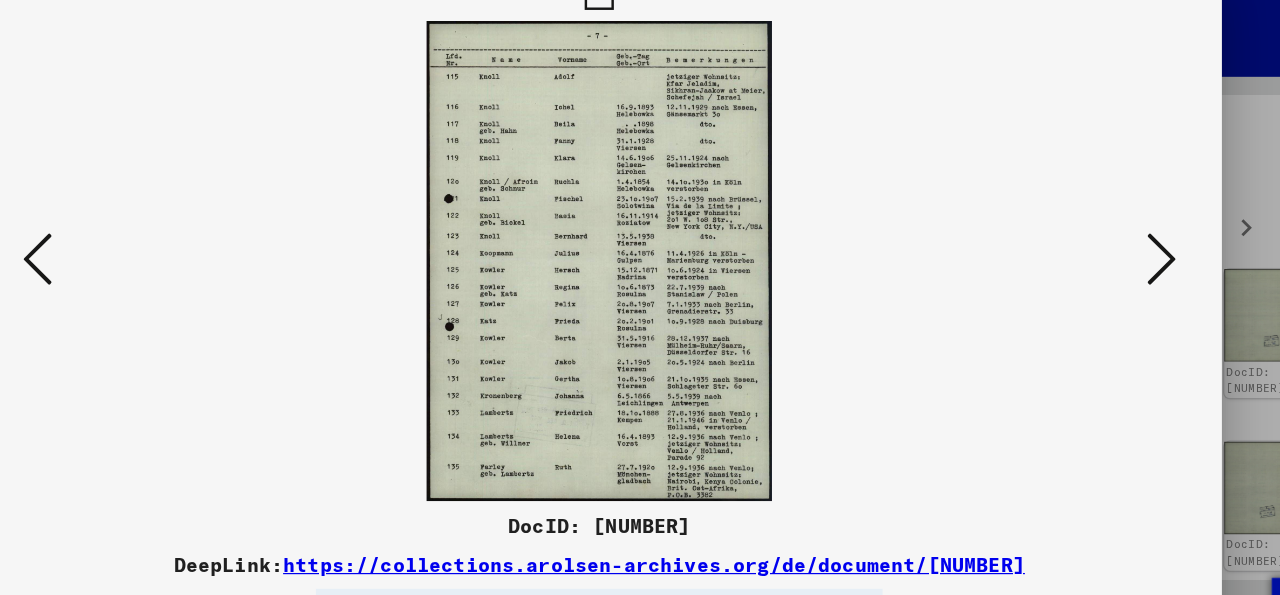 click at bounding box center [178, 246] 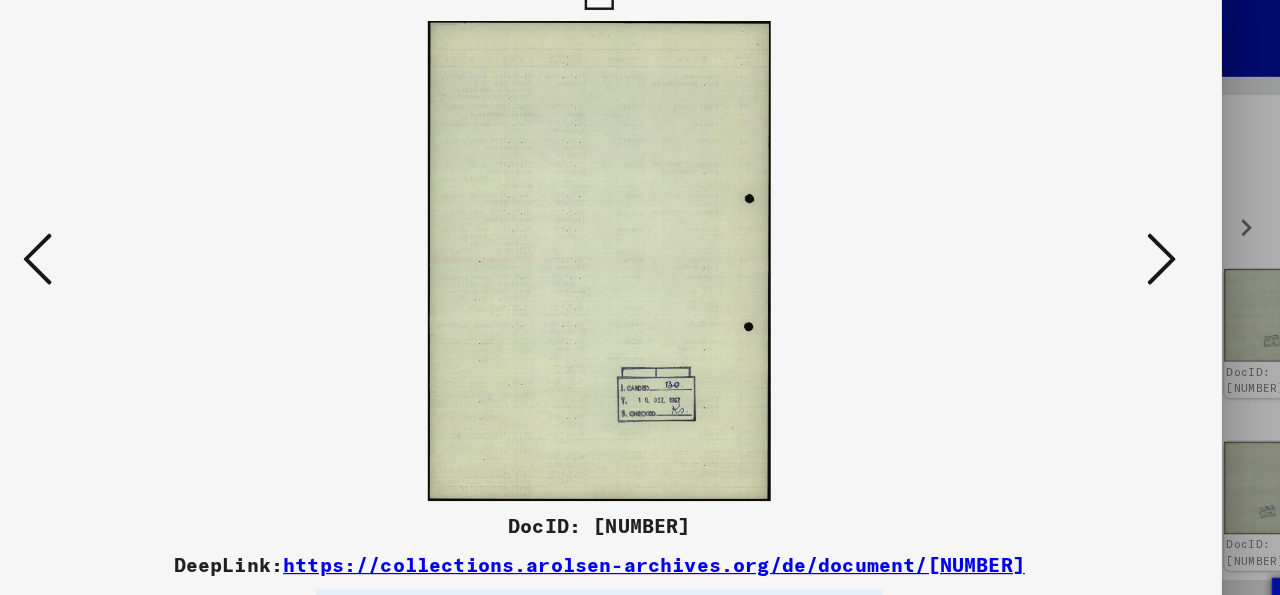 click at bounding box center (178, 246) 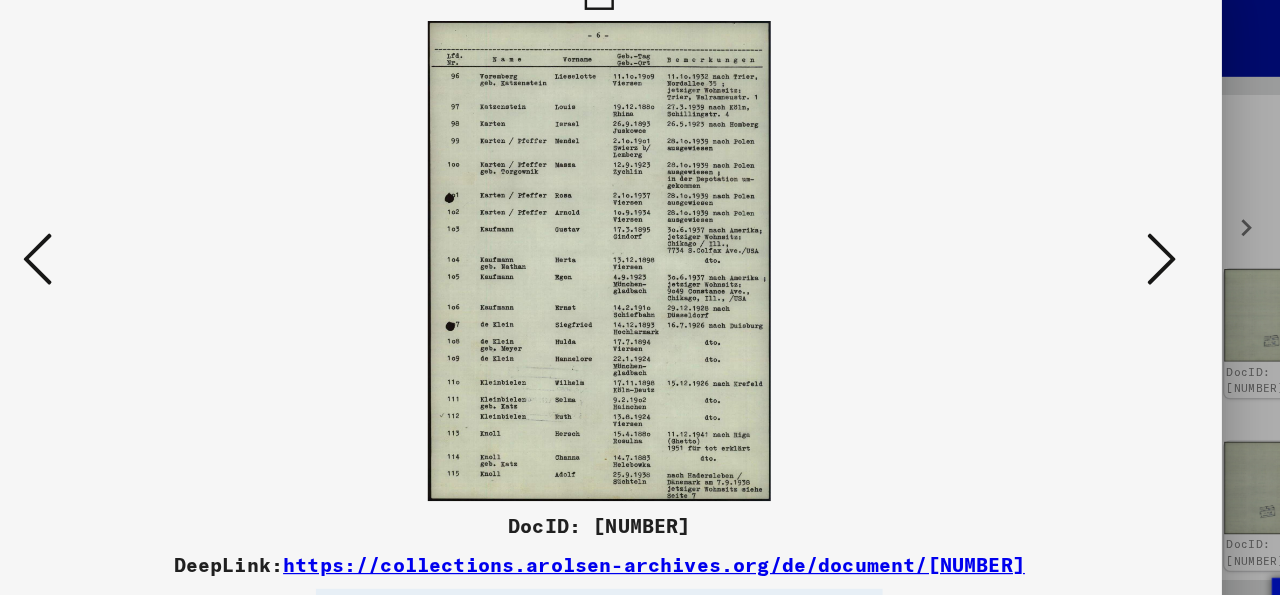 click at bounding box center [178, 246] 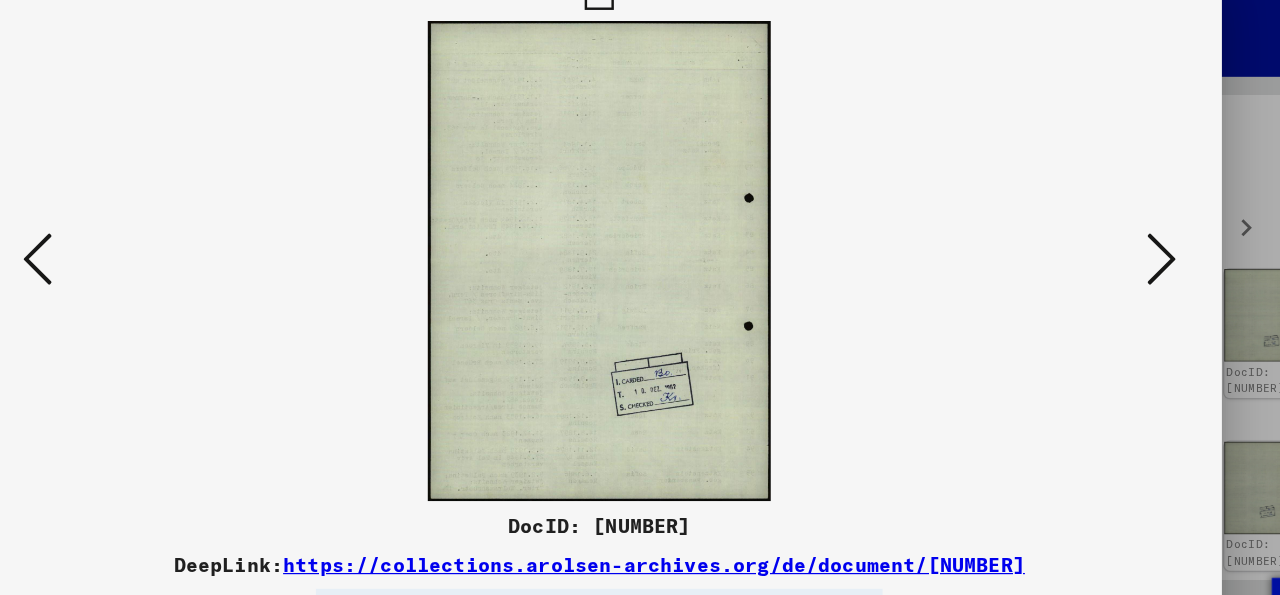 click at bounding box center [178, 246] 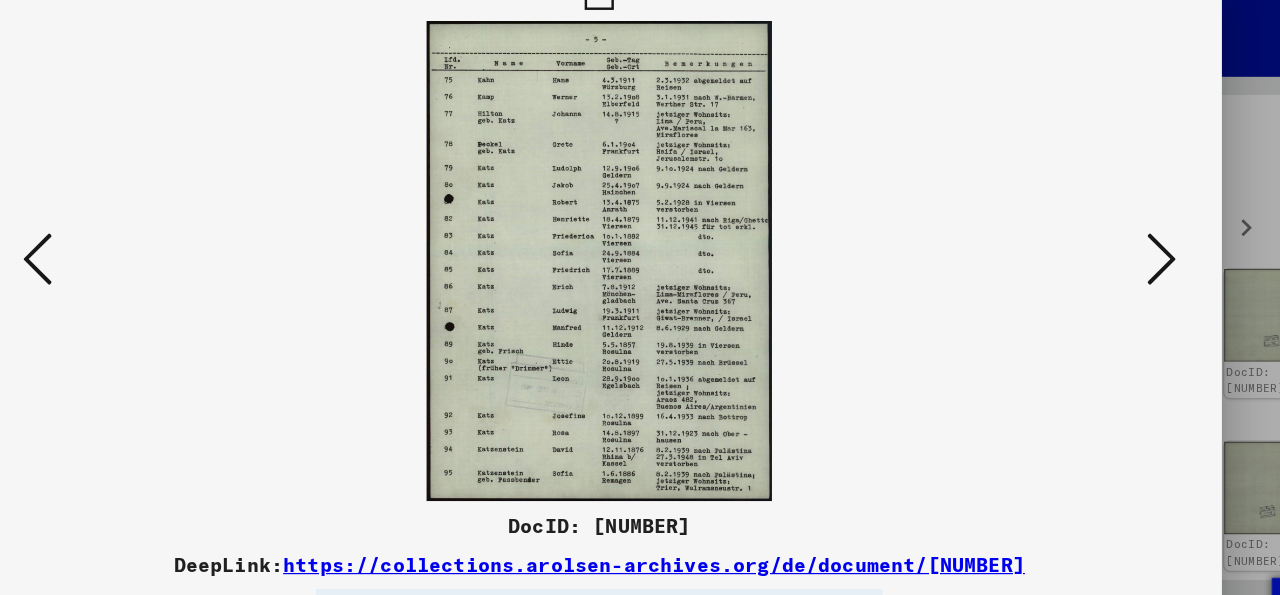 click at bounding box center (178, 246) 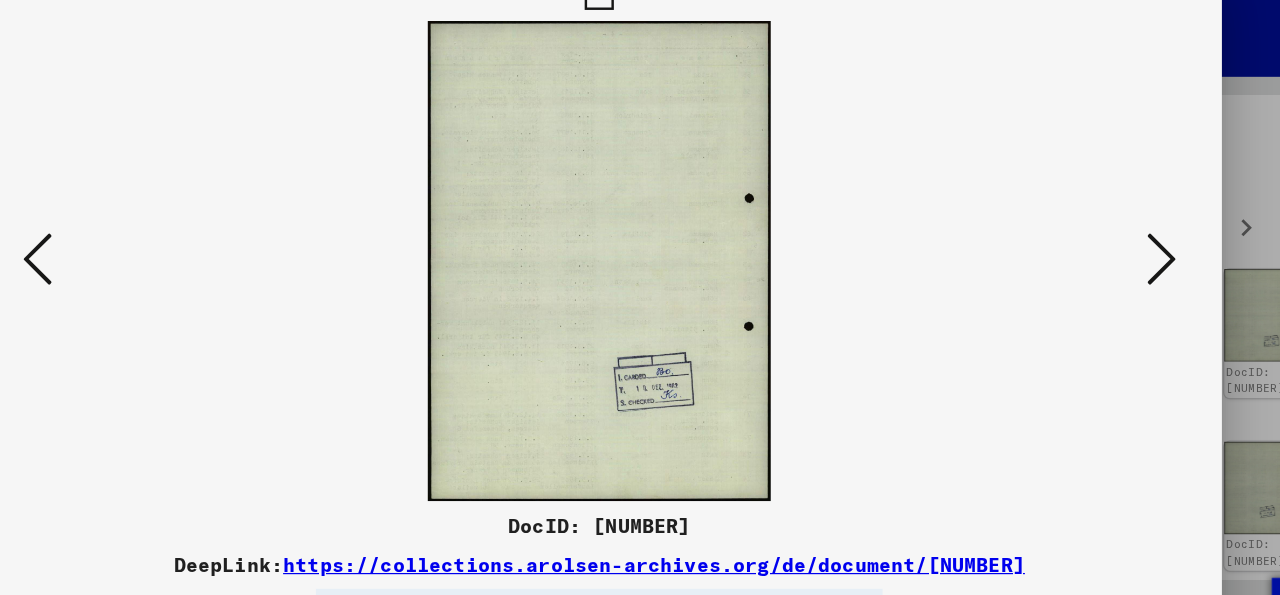 click at bounding box center [1102, 246] 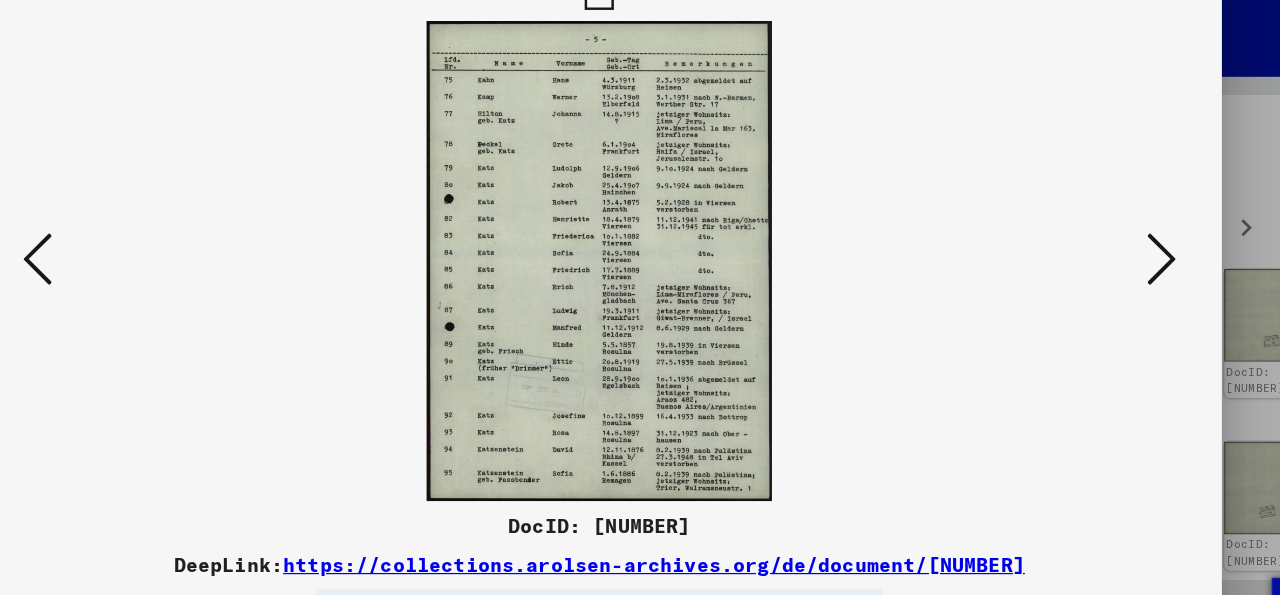 click at bounding box center [178, 246] 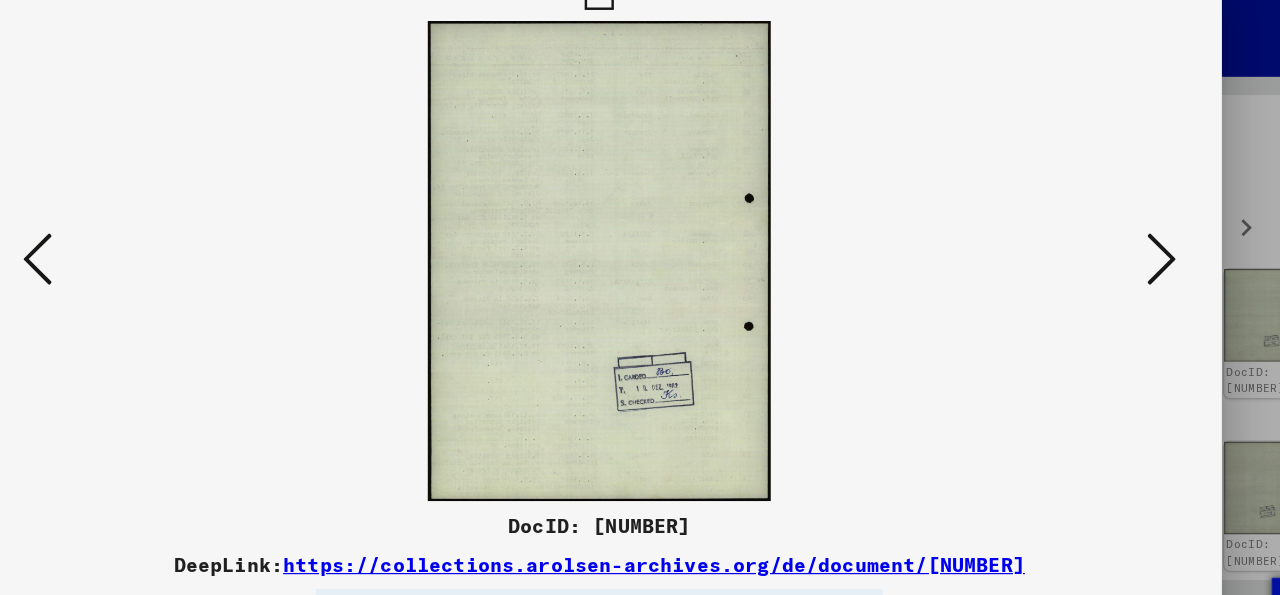 click at bounding box center [178, 246] 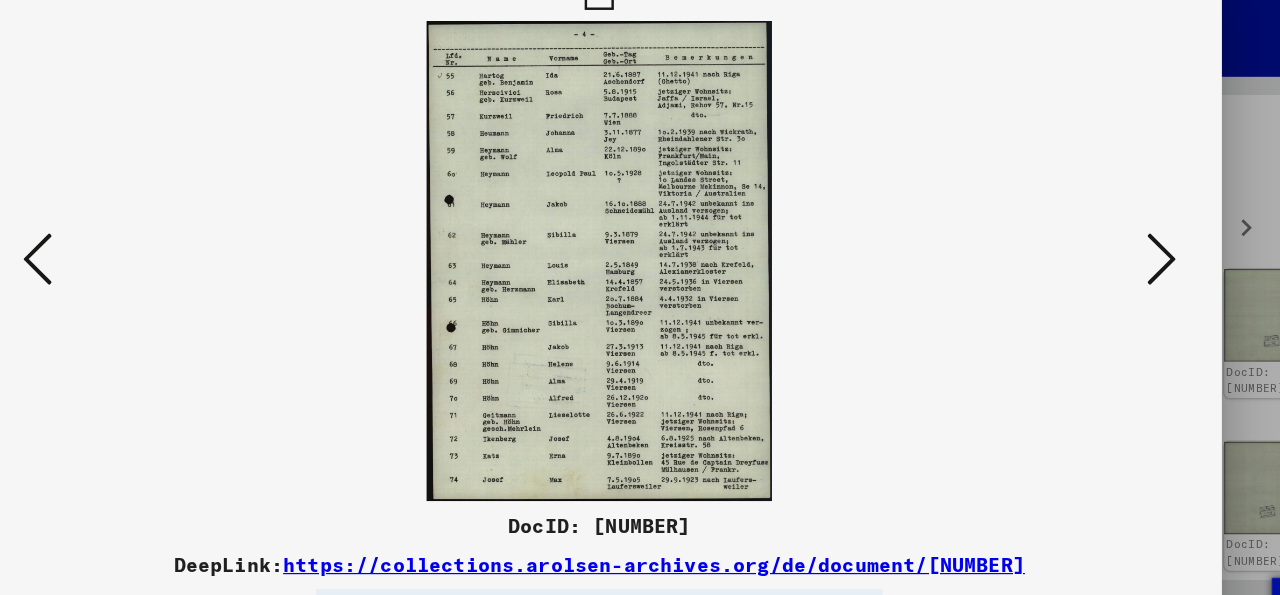 click at bounding box center [178, 246] 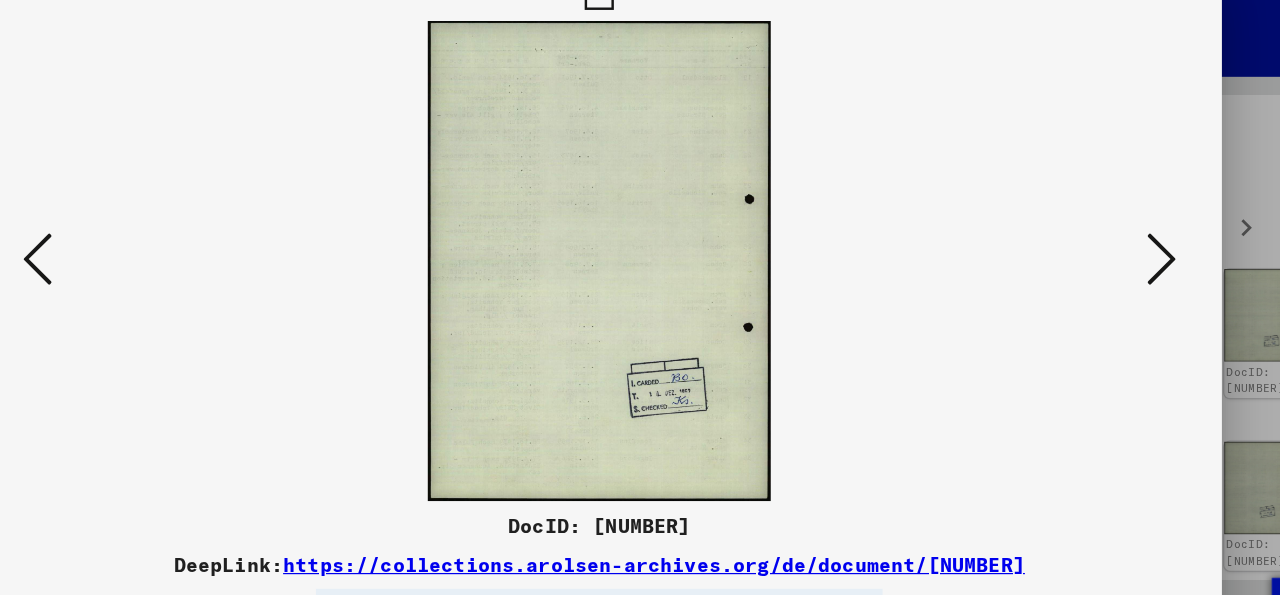 click at bounding box center (178, 246) 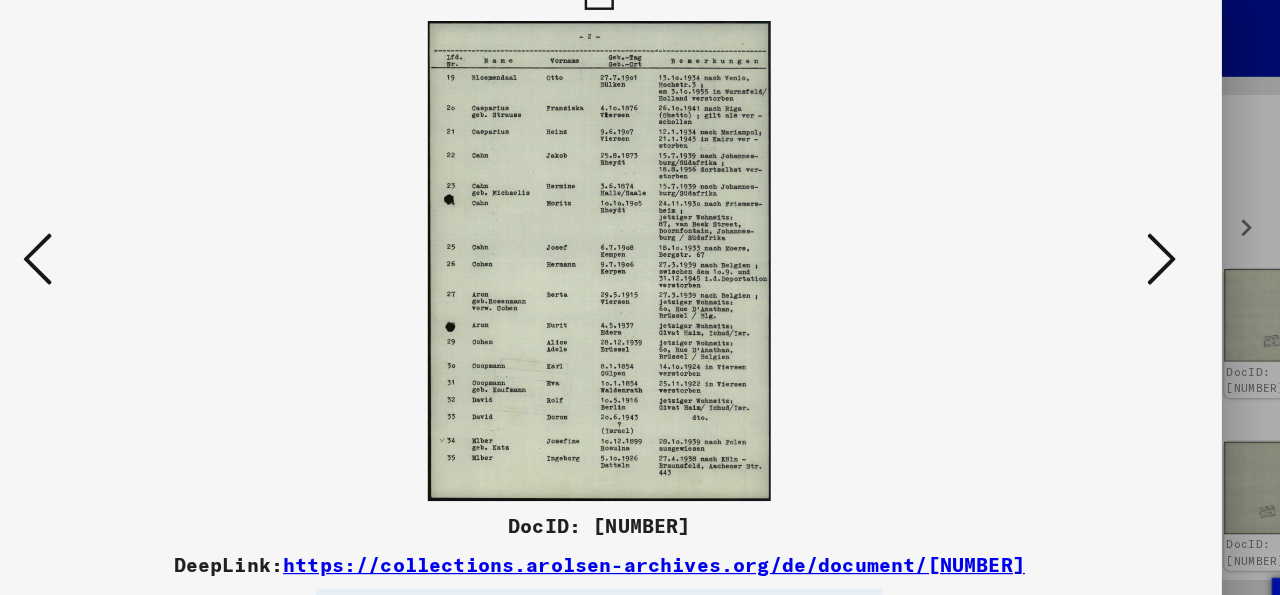 click at bounding box center (178, 246) 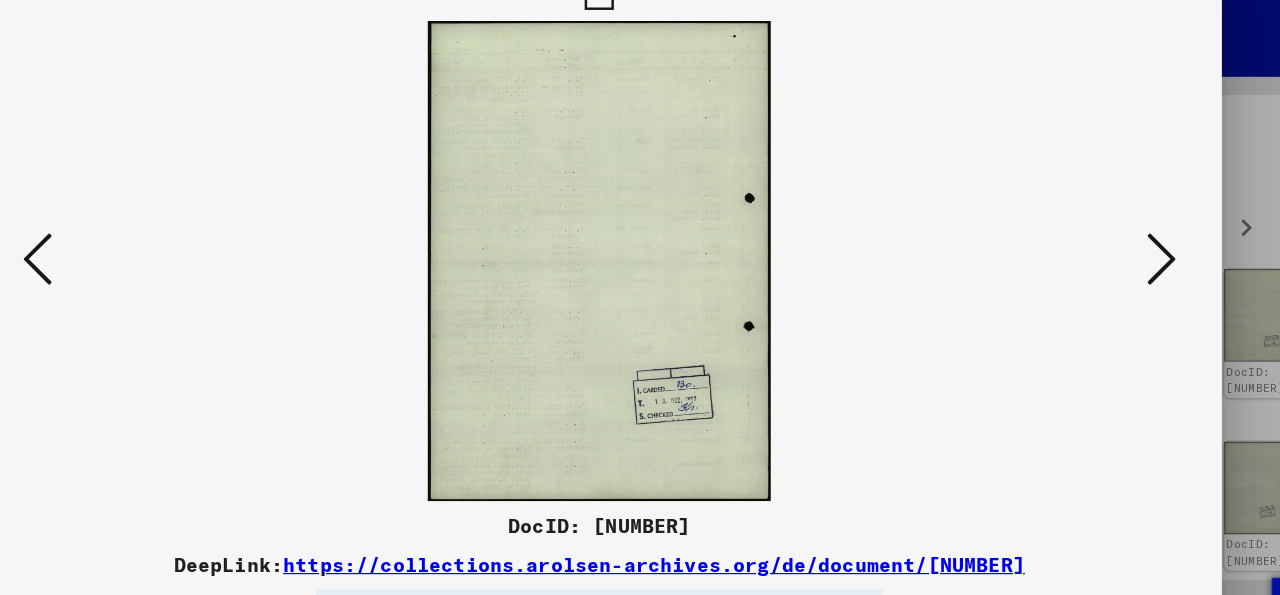 click at bounding box center [178, 246] 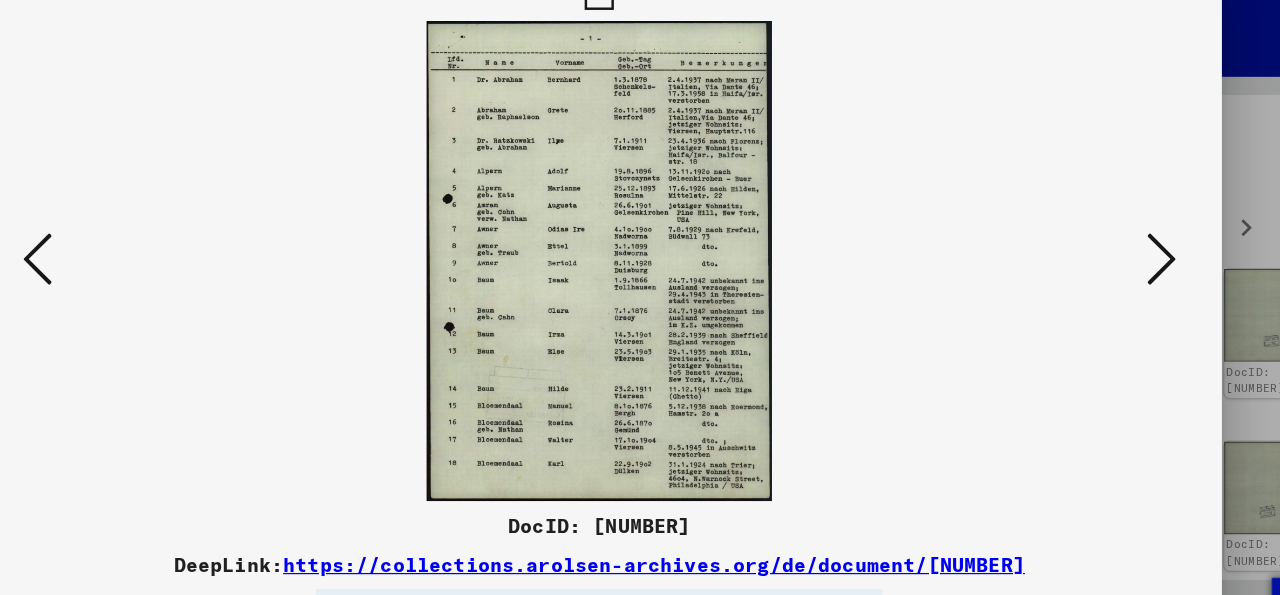 click at bounding box center [640, 247] 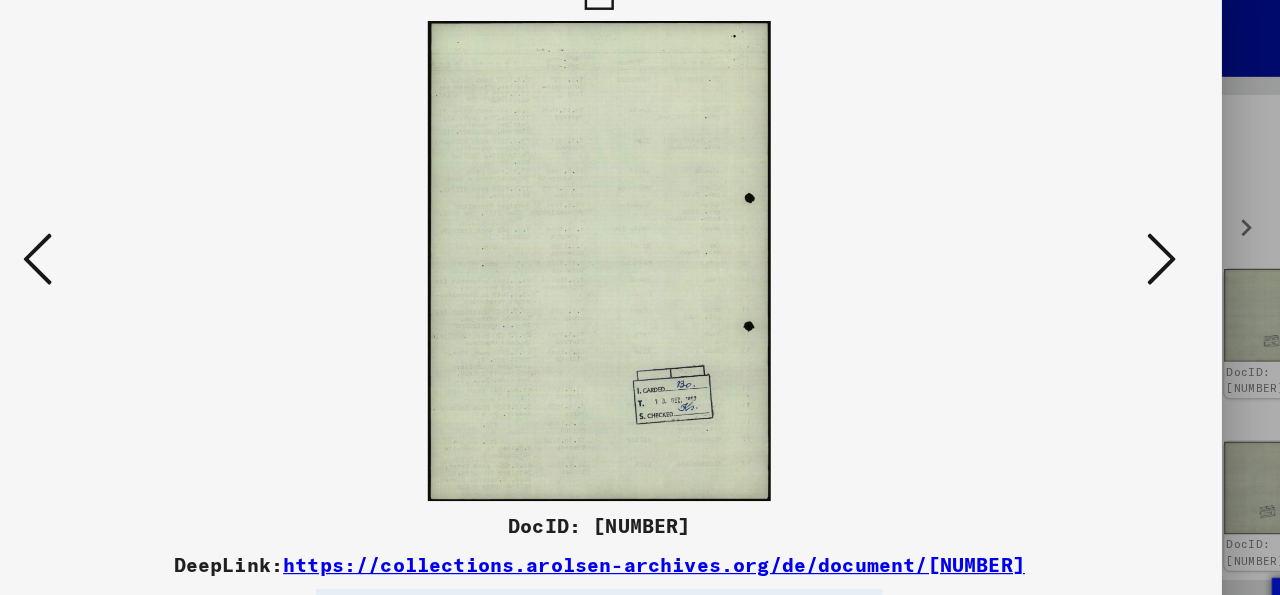 click at bounding box center (1102, 246) 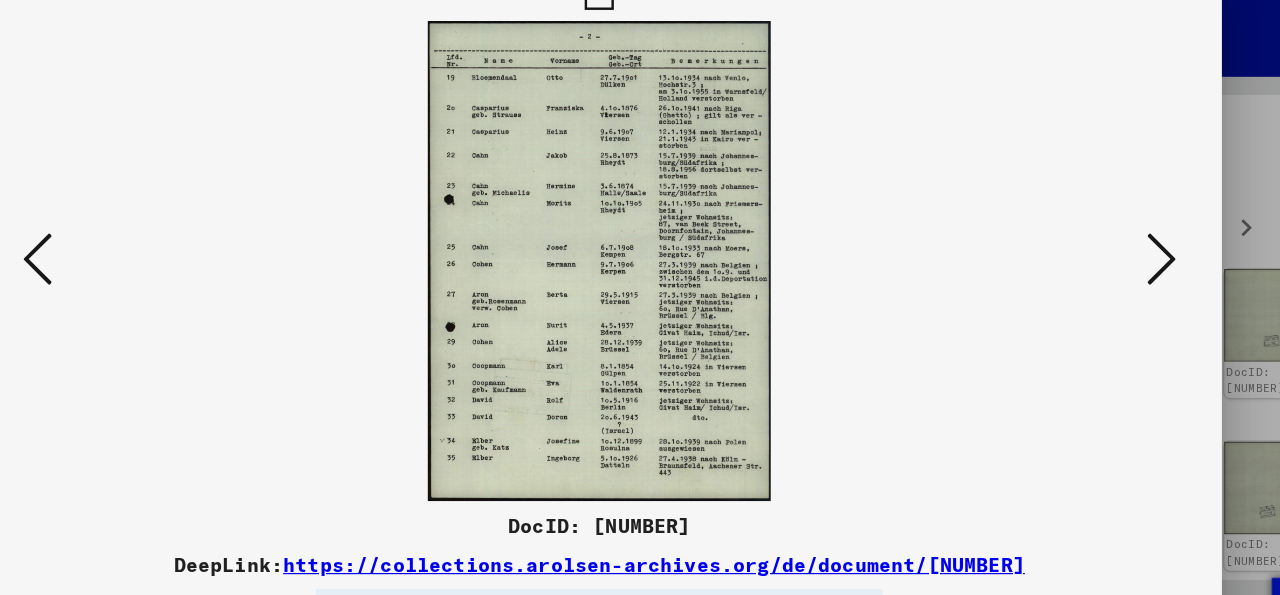click at bounding box center [639, 30] 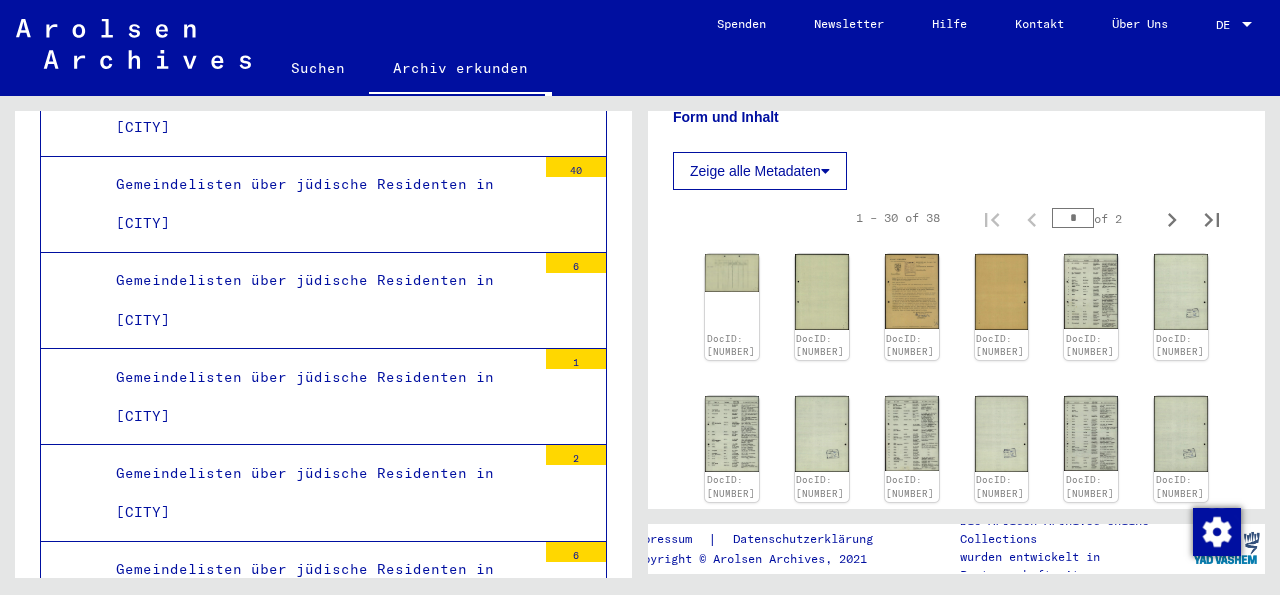 scroll, scrollTop: 19522, scrollLeft: 0, axis: vertical 